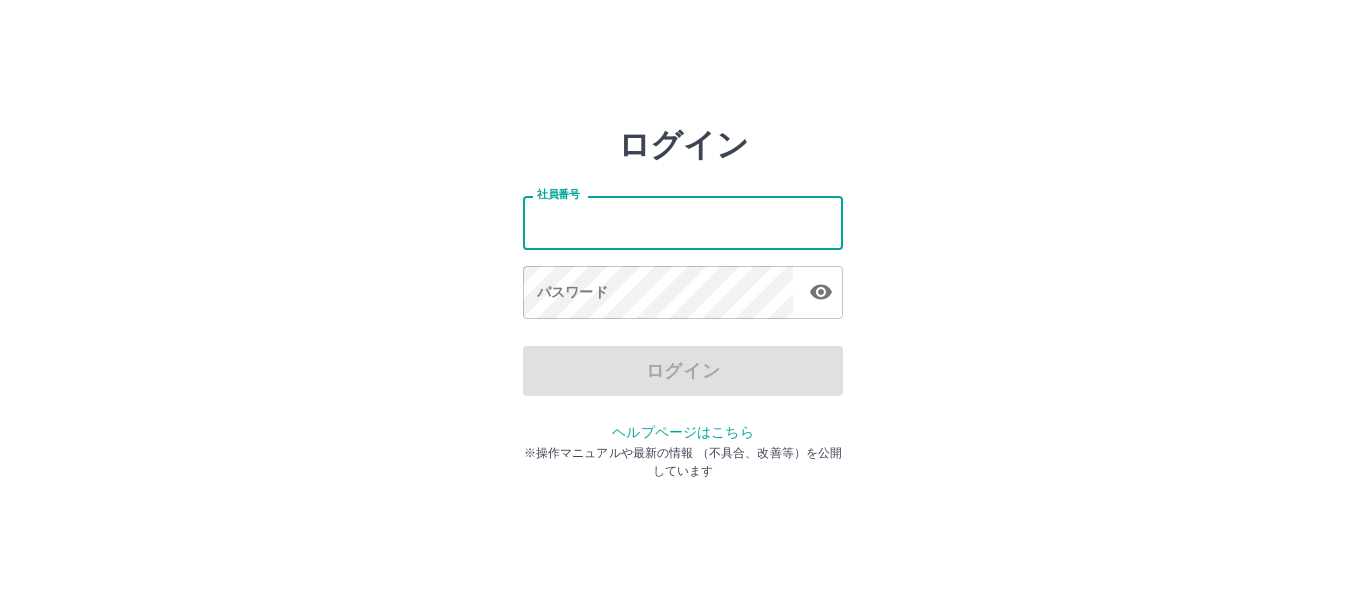 scroll, scrollTop: 0, scrollLeft: 0, axis: both 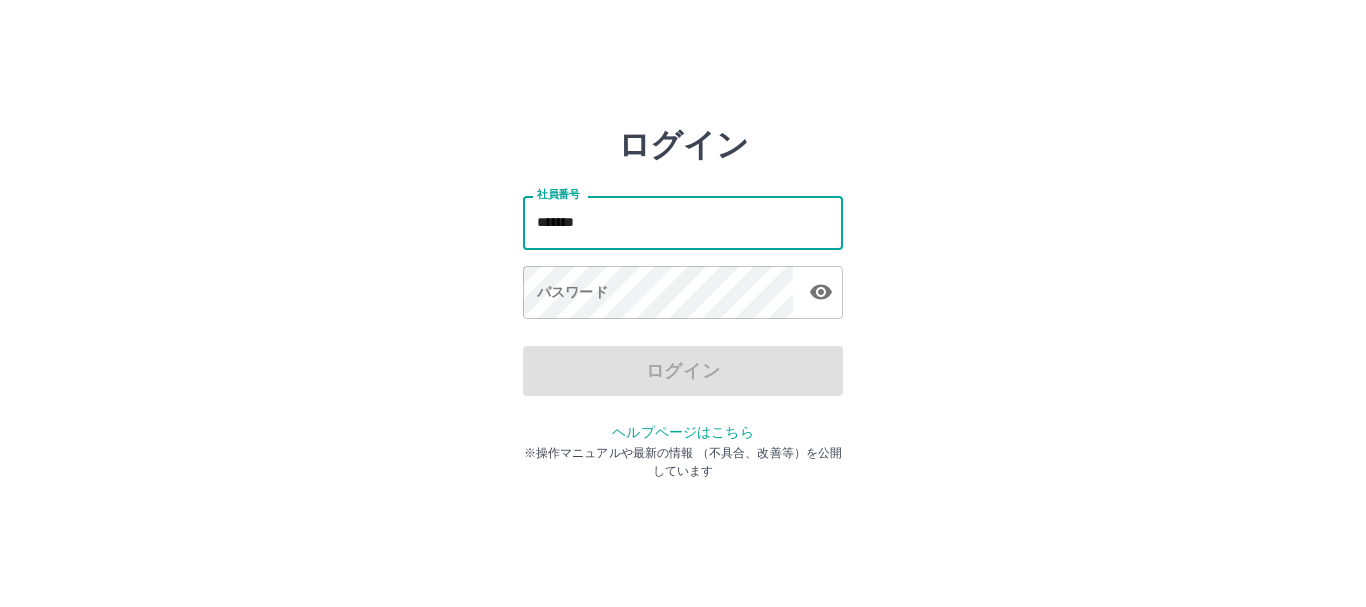 type on "*******" 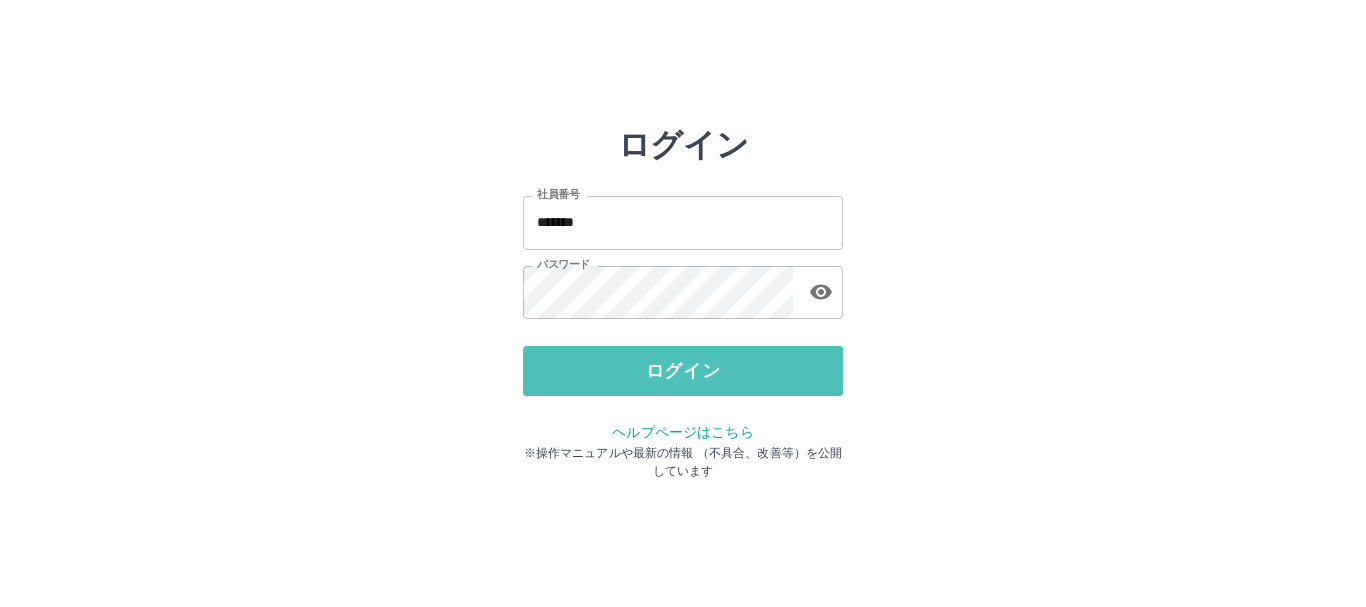 click on "ログイン" at bounding box center [683, 371] 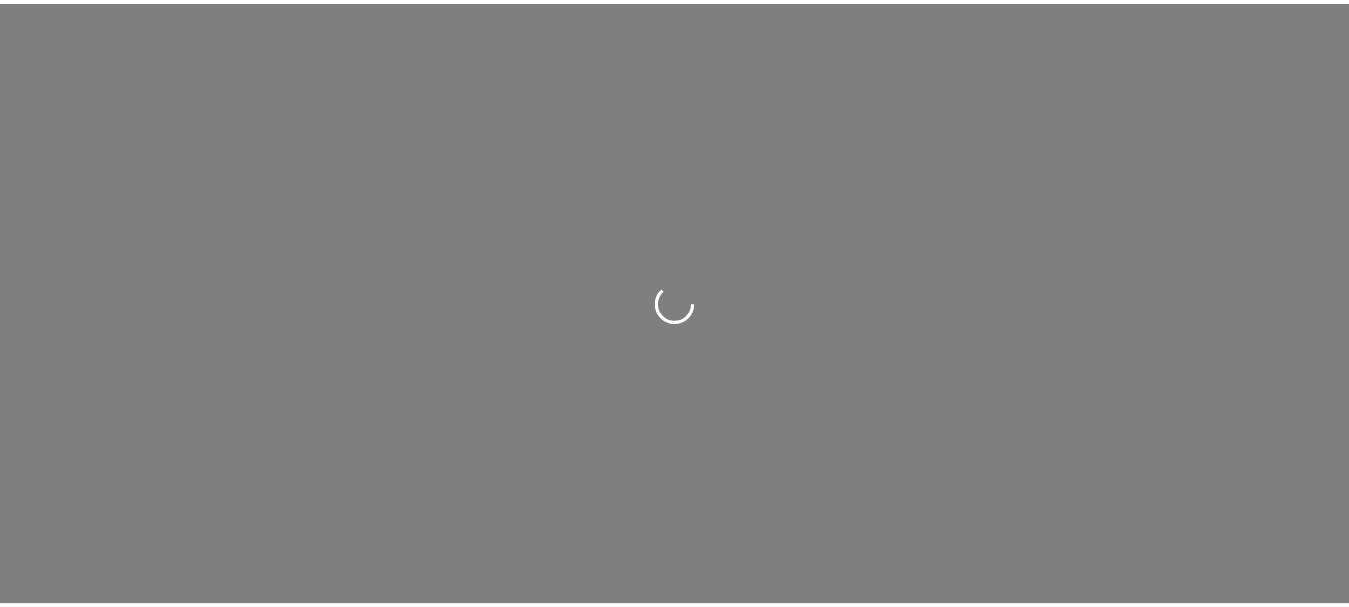 scroll, scrollTop: 0, scrollLeft: 0, axis: both 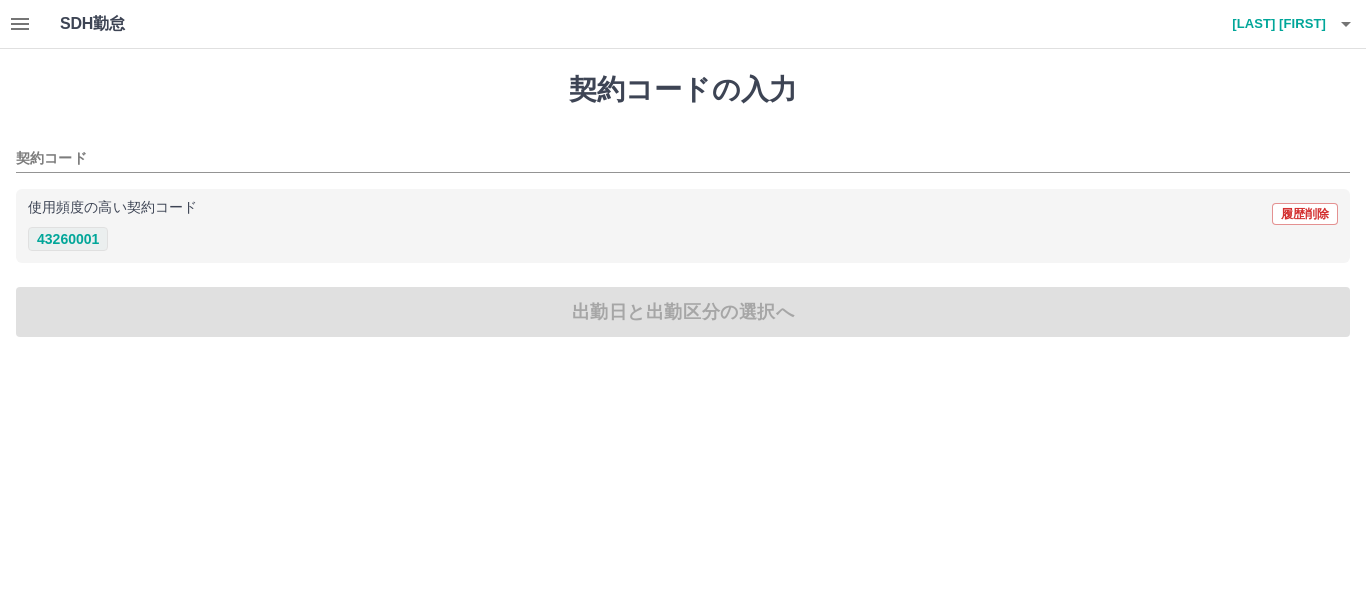 click on "43260001" at bounding box center (68, 239) 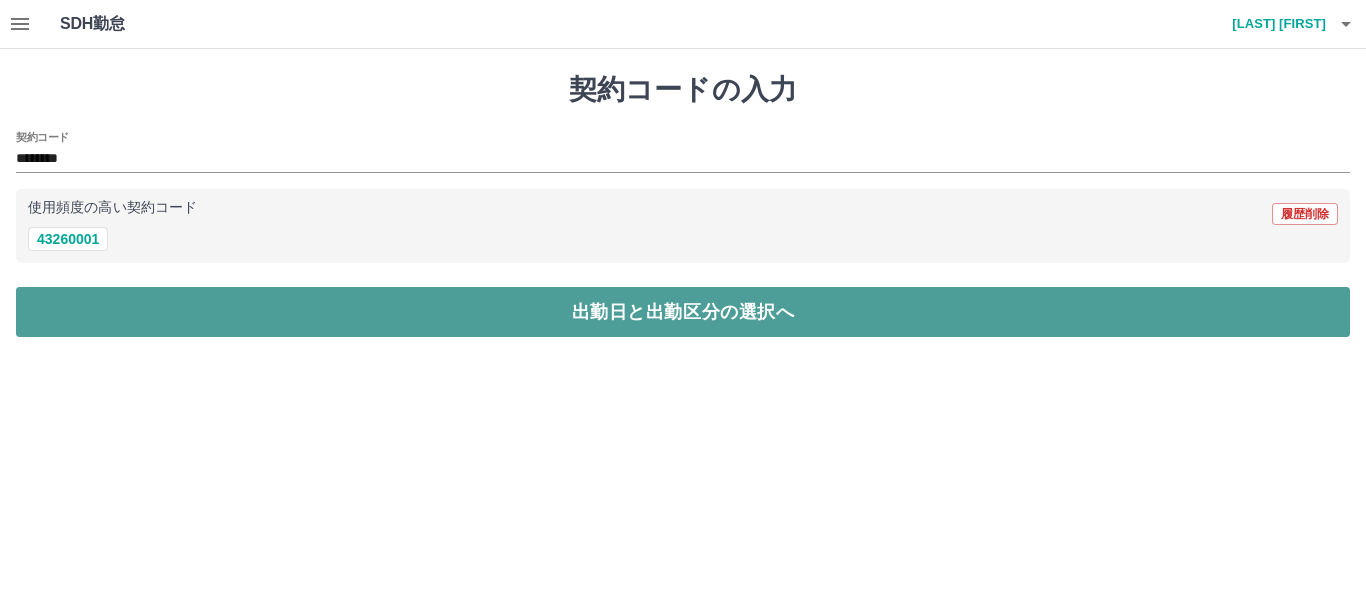 click on "出勤日と出勤区分の選択へ" at bounding box center (683, 312) 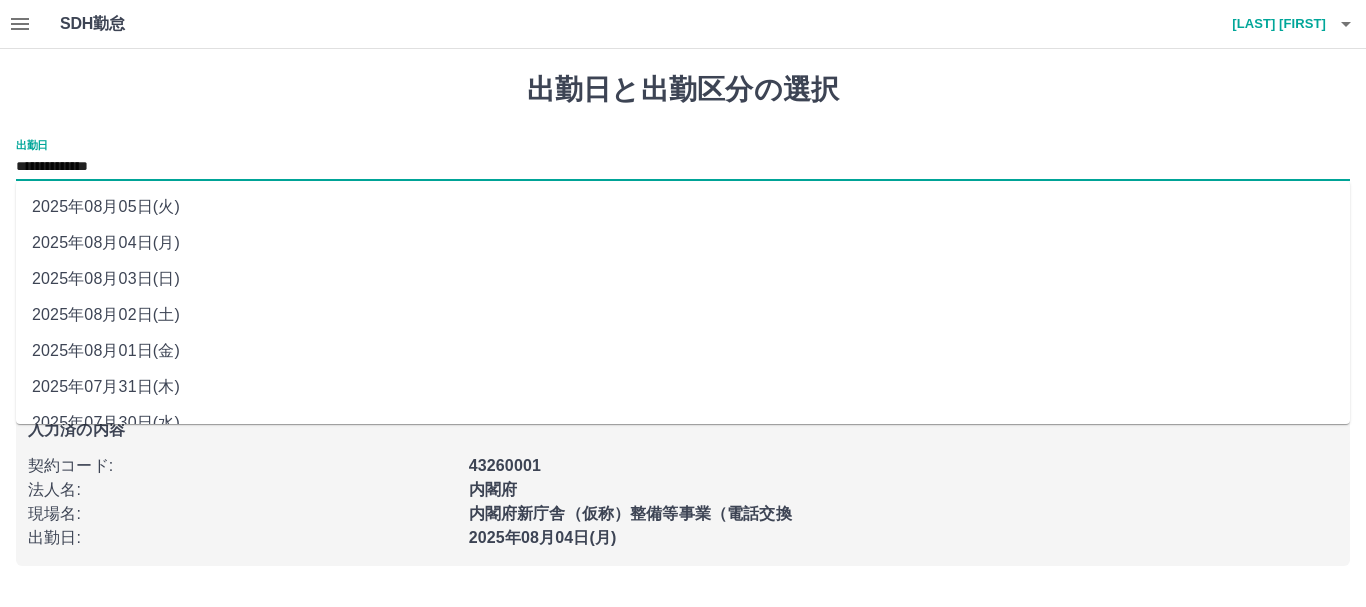 click on "**********" at bounding box center [683, 167] 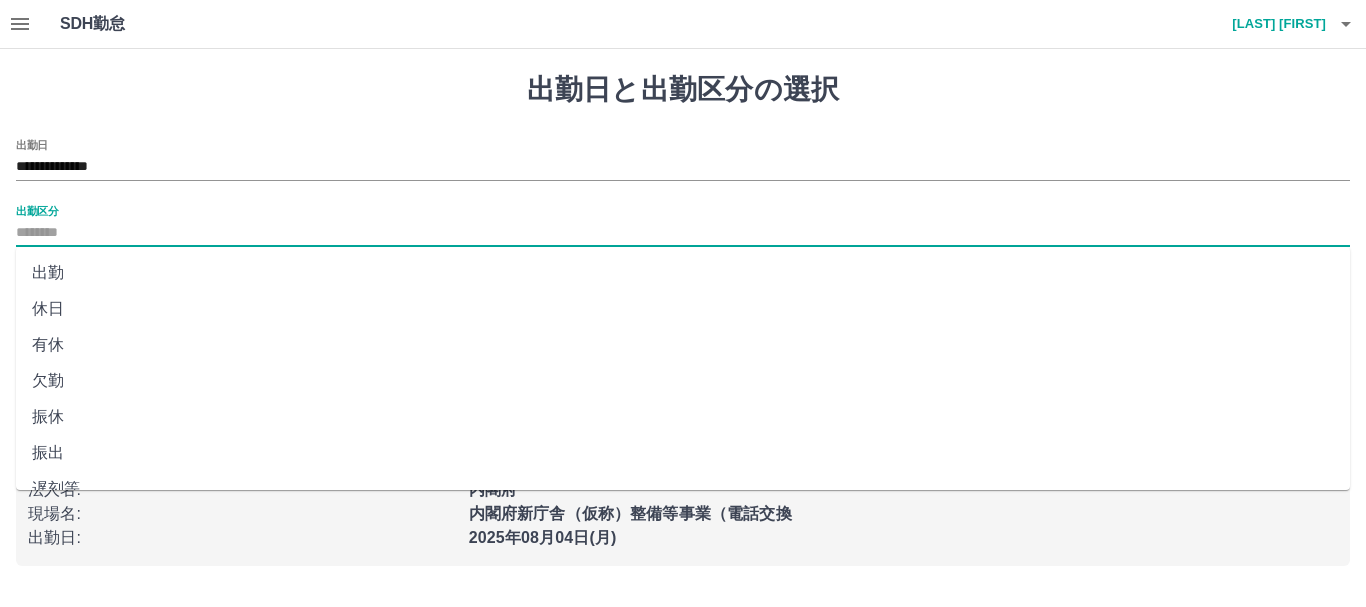 click on "出勤区分" at bounding box center [683, 233] 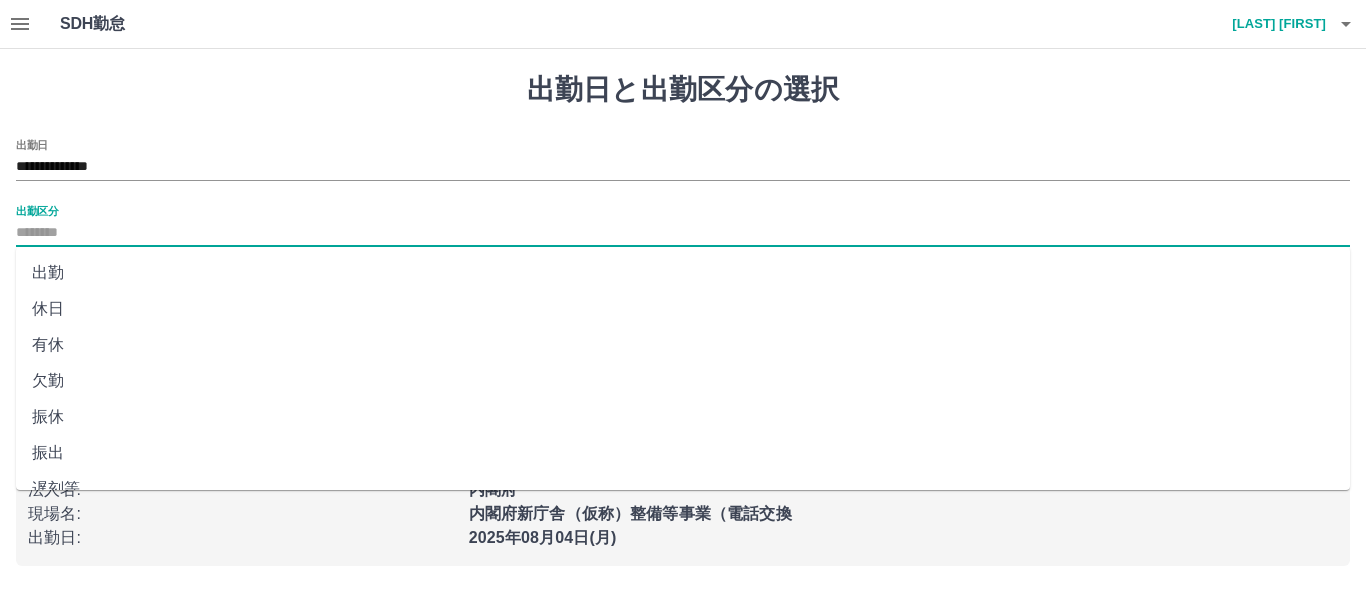 click on "出勤" at bounding box center [683, 273] 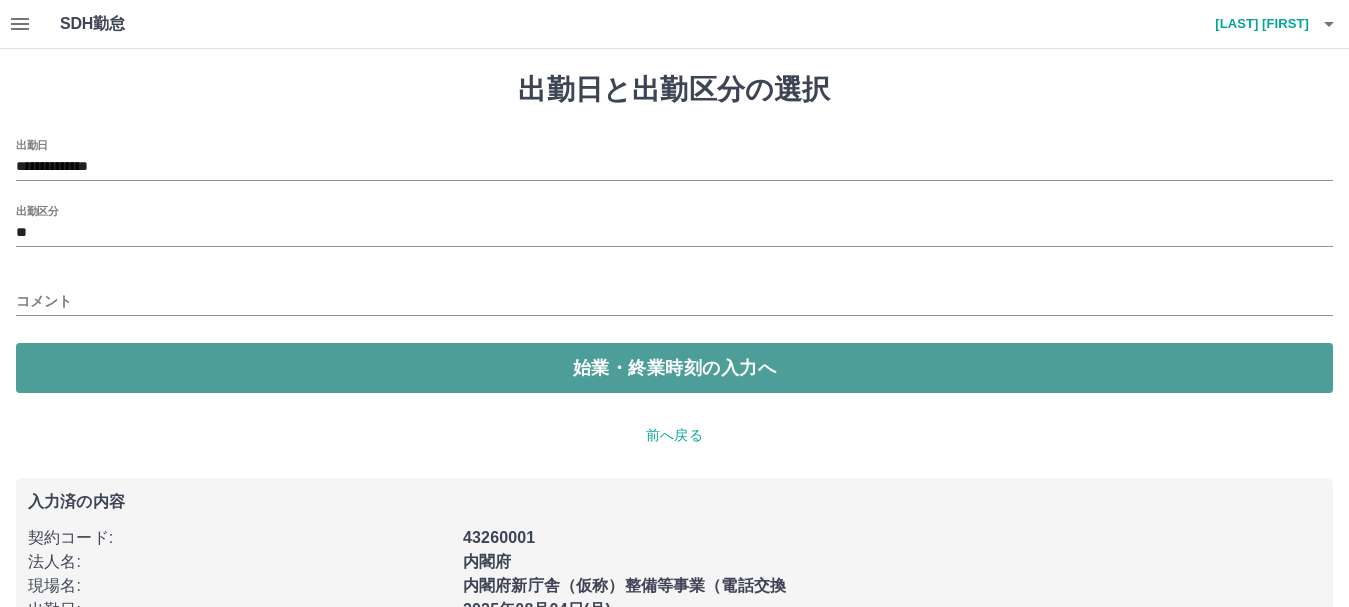 click on "始業・終業時刻の入力へ" at bounding box center [674, 368] 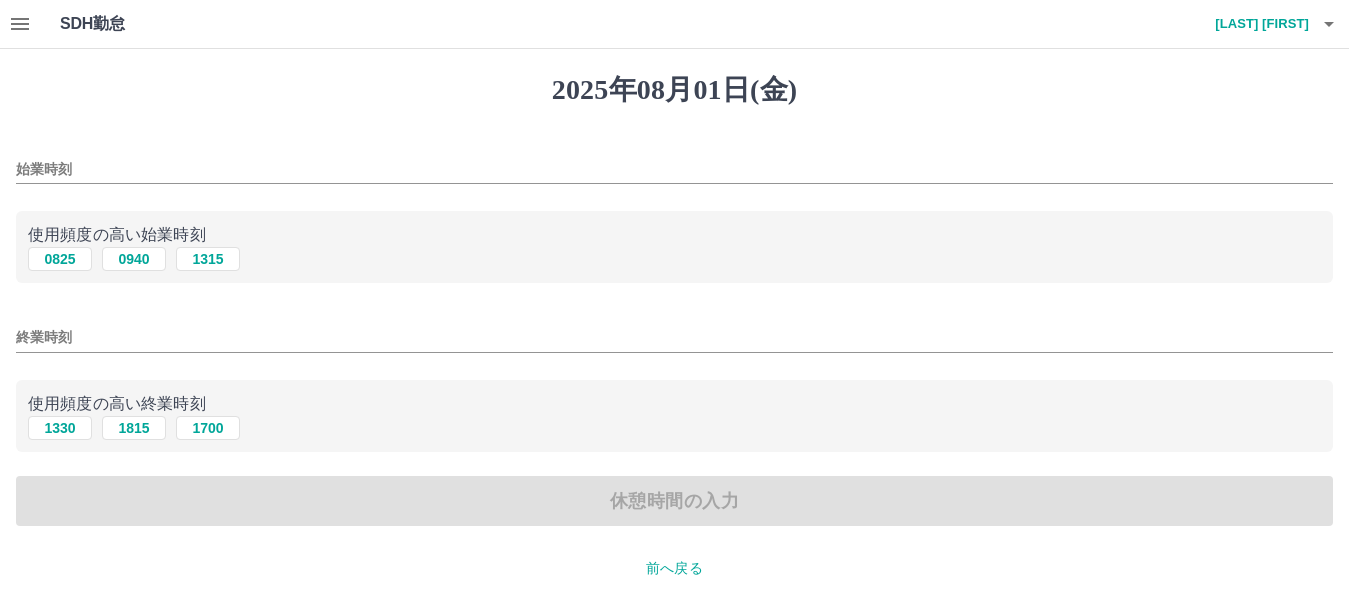 click on "始業時刻" at bounding box center [674, 169] 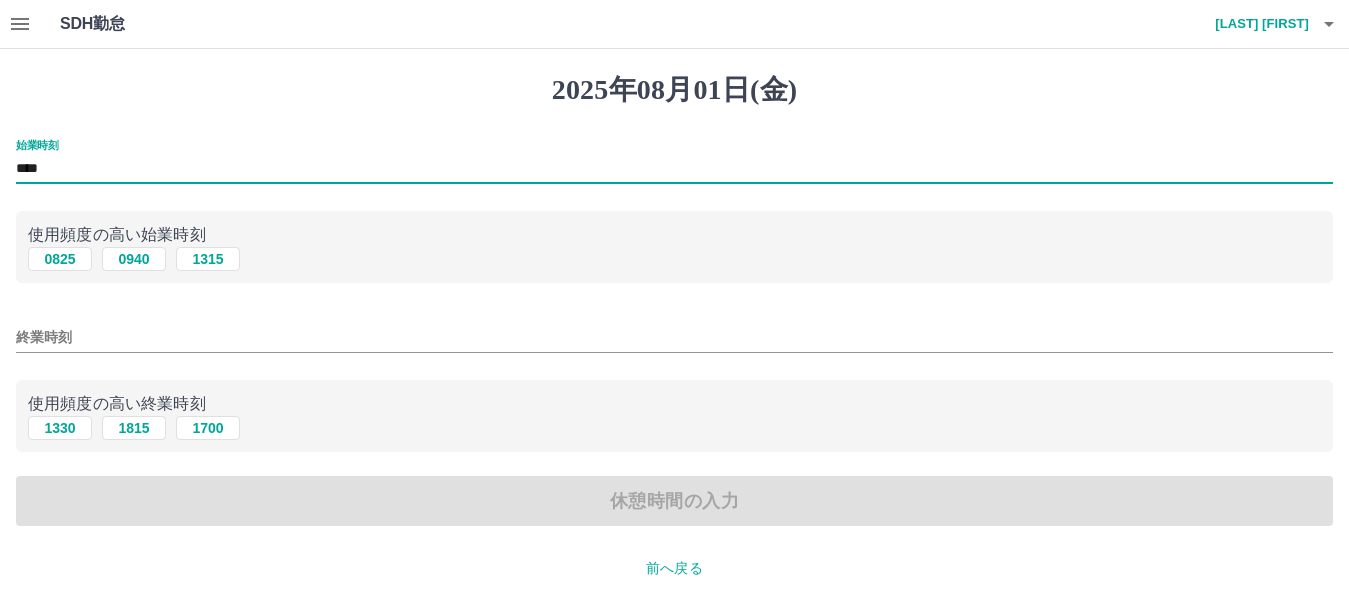 type on "****" 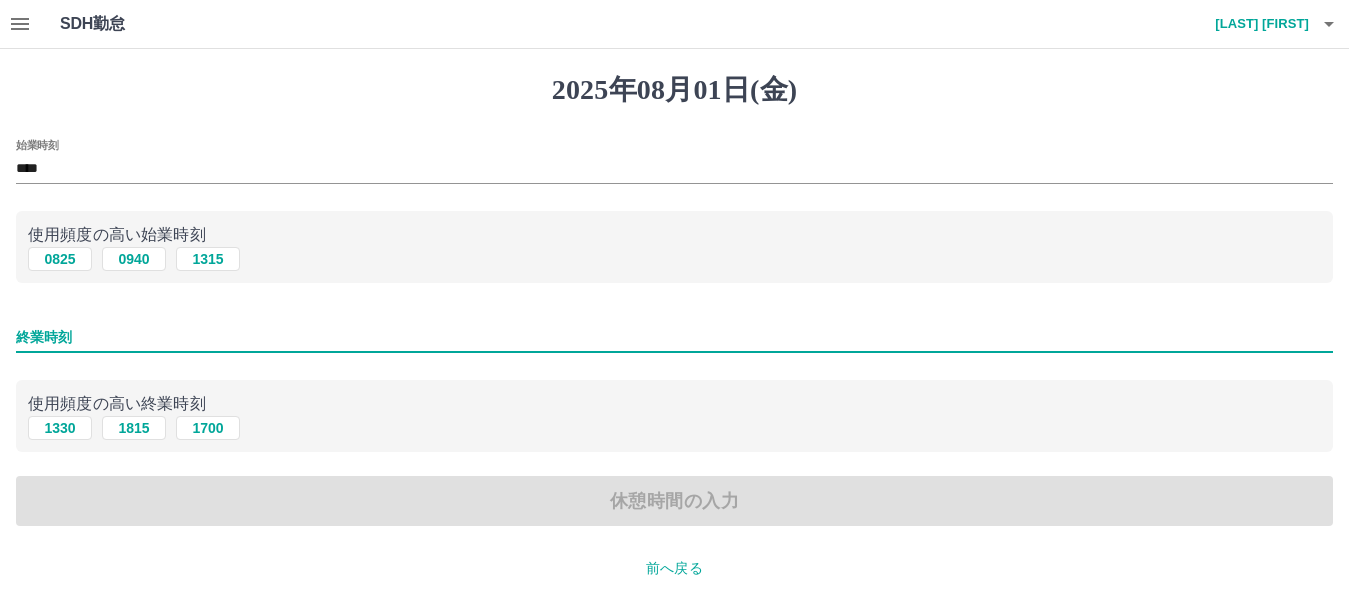 click on "終業時刻" at bounding box center [674, 337] 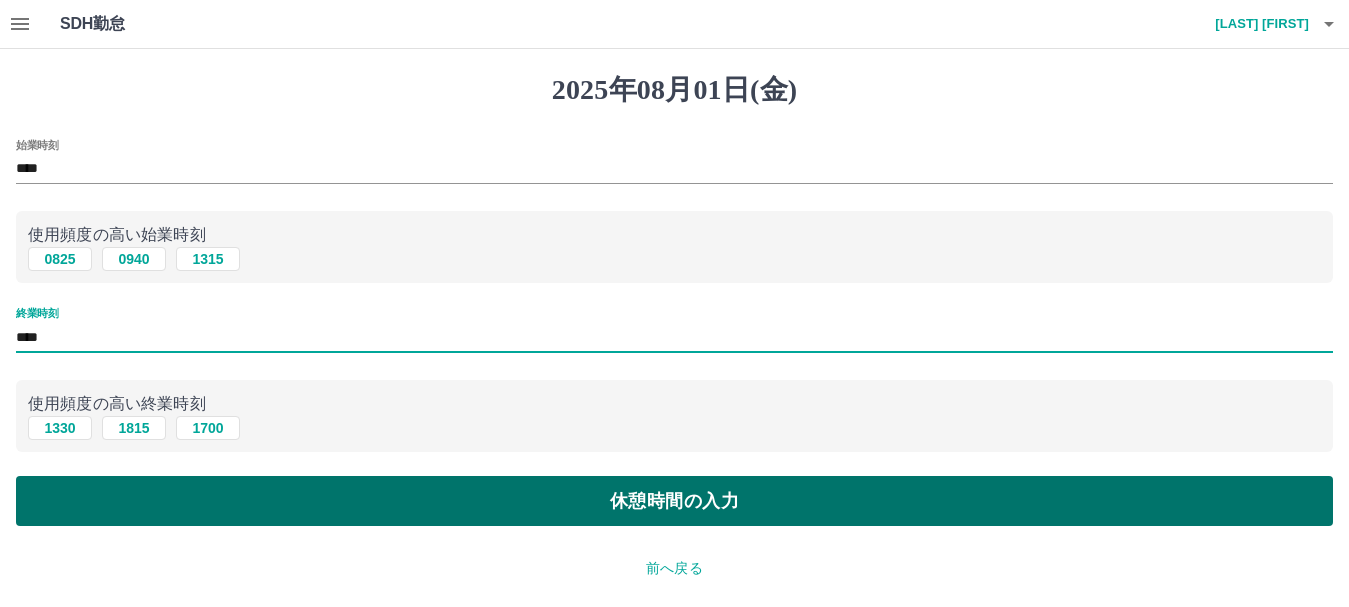 click on "休憩時間の入力" at bounding box center [674, 501] 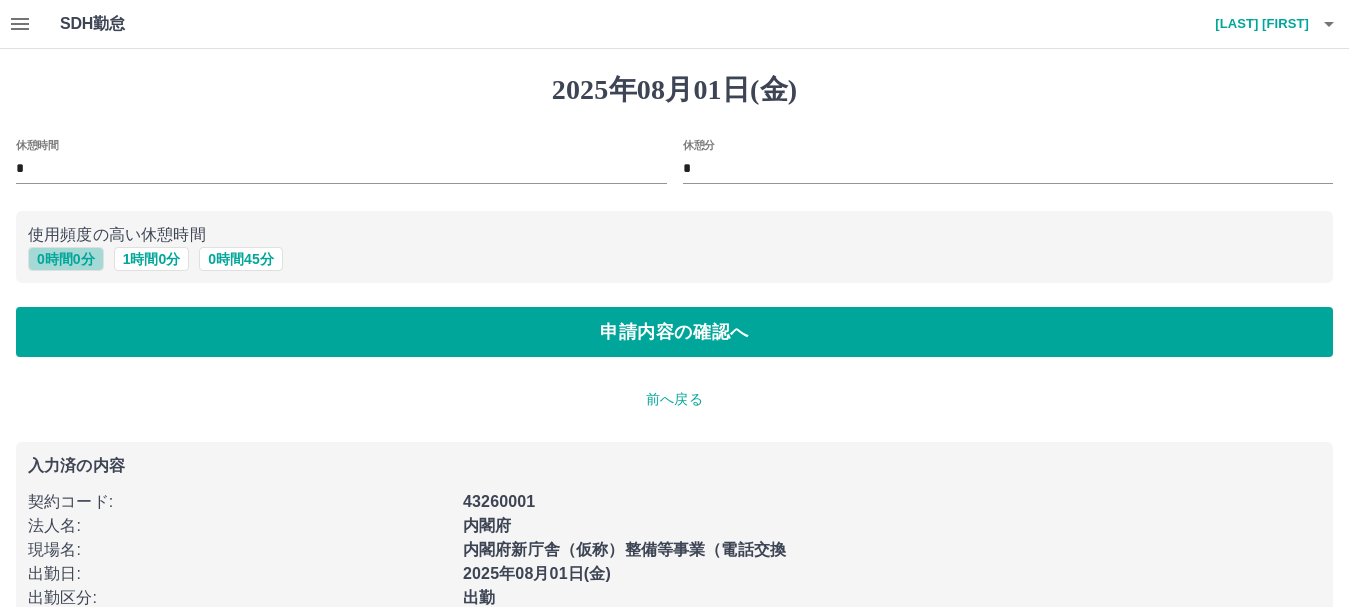 click on "0 時間 0 分" at bounding box center [66, 259] 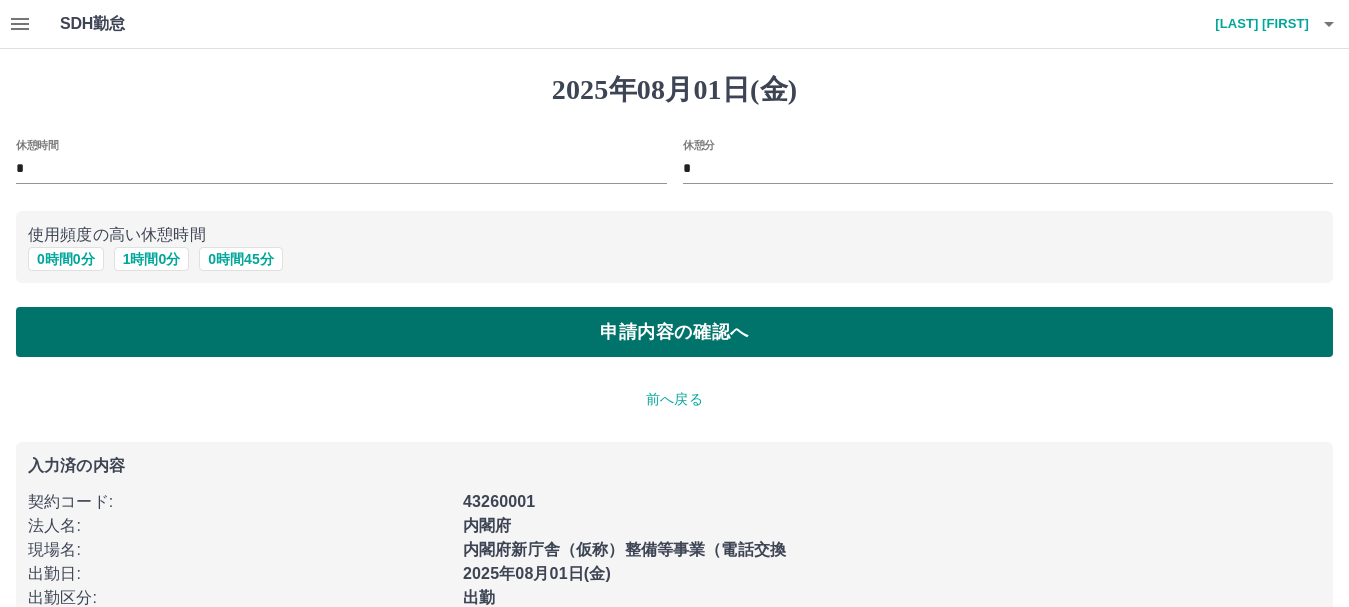 click on "申請内容の確認へ" at bounding box center [674, 332] 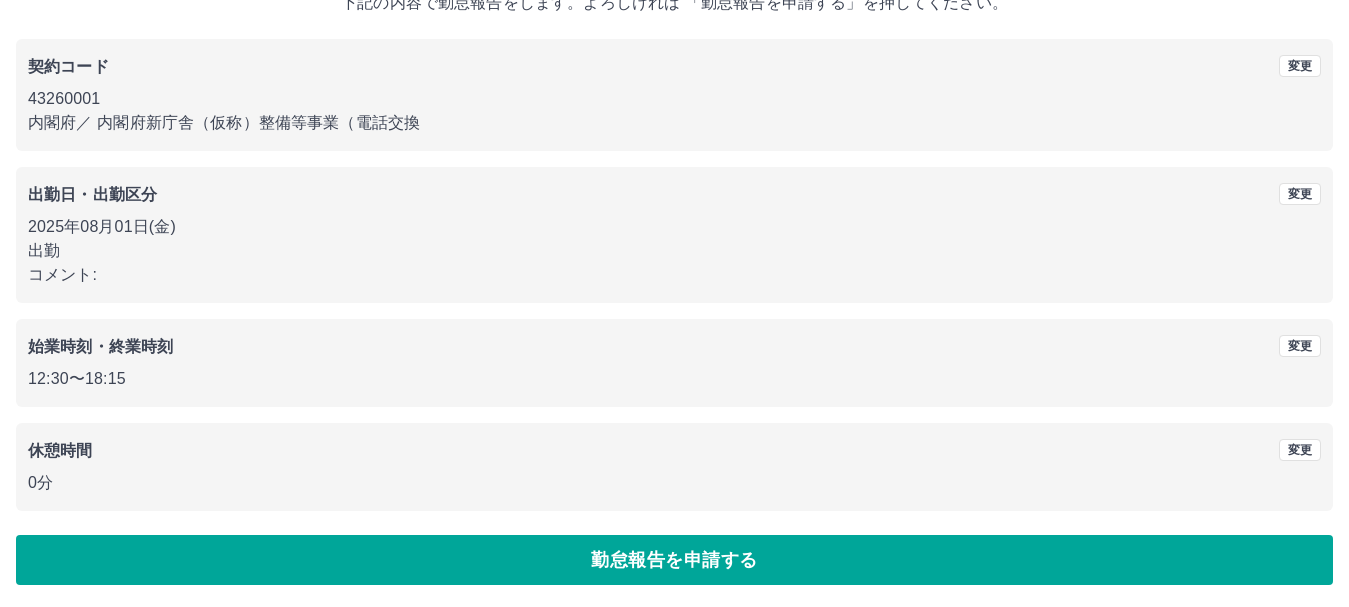 scroll, scrollTop: 142, scrollLeft: 0, axis: vertical 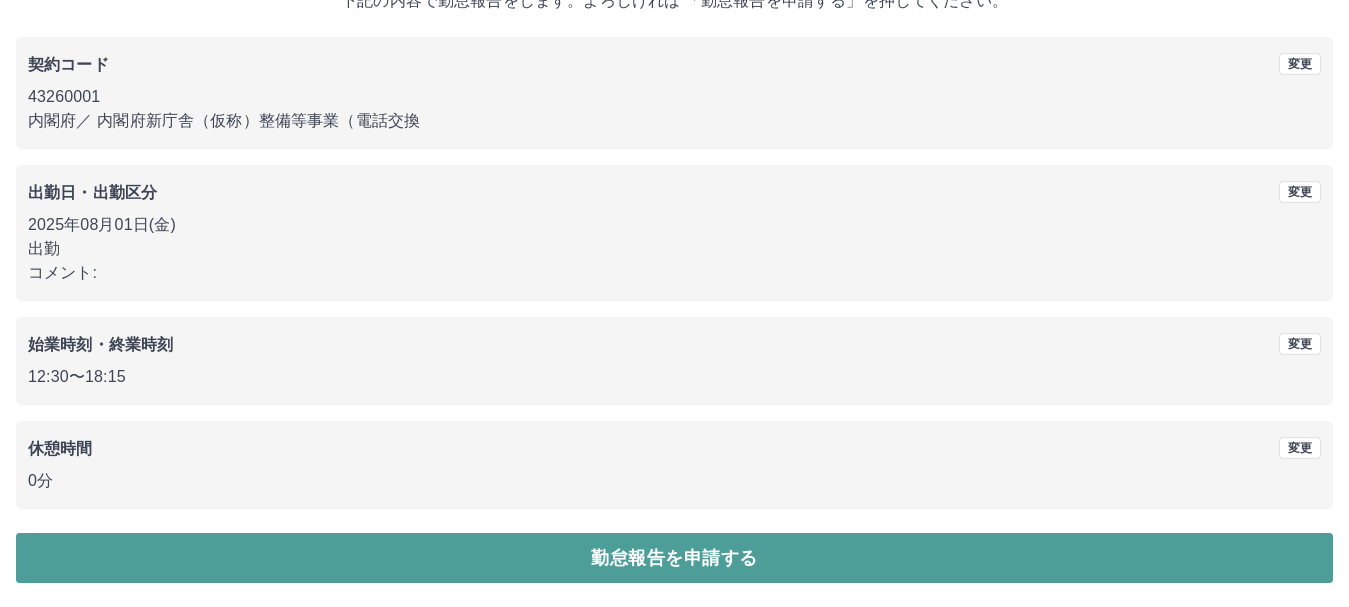 click on "勤怠報告を申請する" at bounding box center (674, 558) 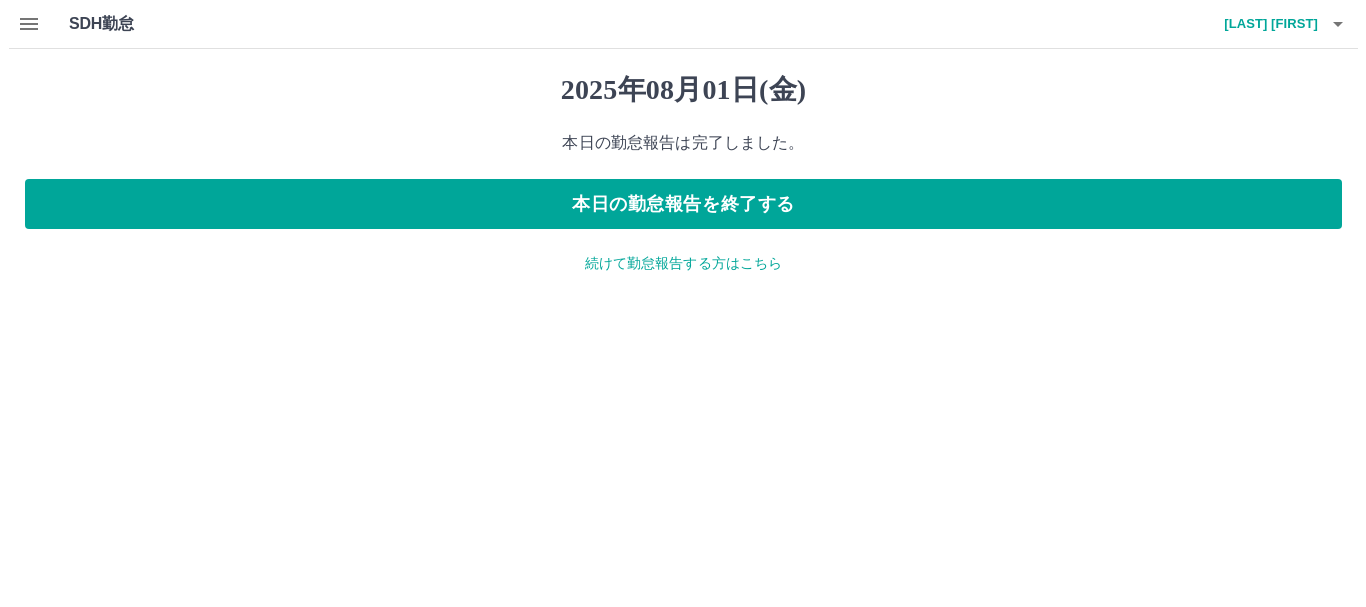 scroll, scrollTop: 0, scrollLeft: 0, axis: both 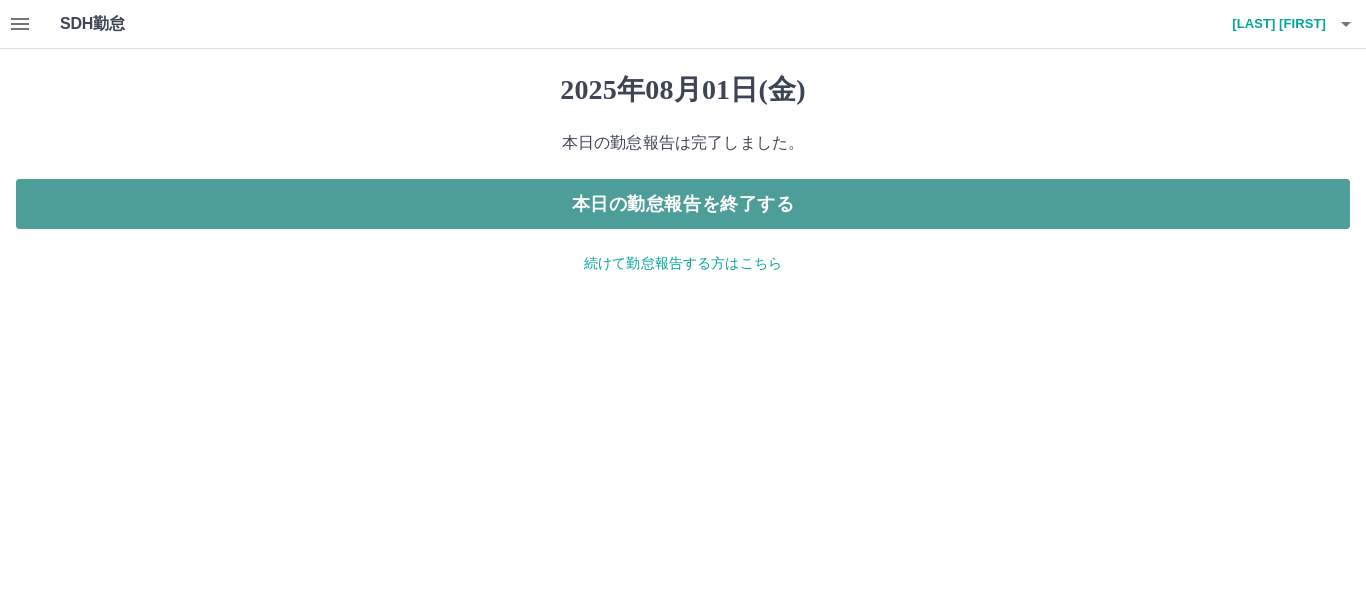 click on "本日の勤怠報告を終了する" at bounding box center [683, 204] 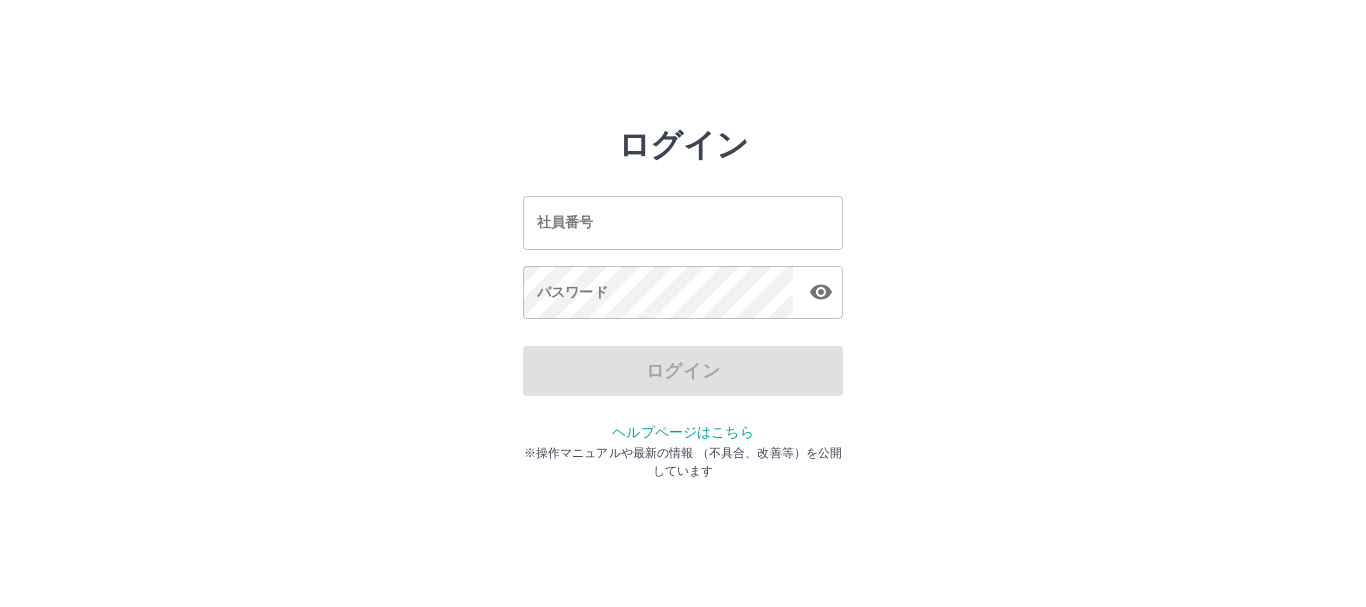 scroll, scrollTop: 0, scrollLeft: 0, axis: both 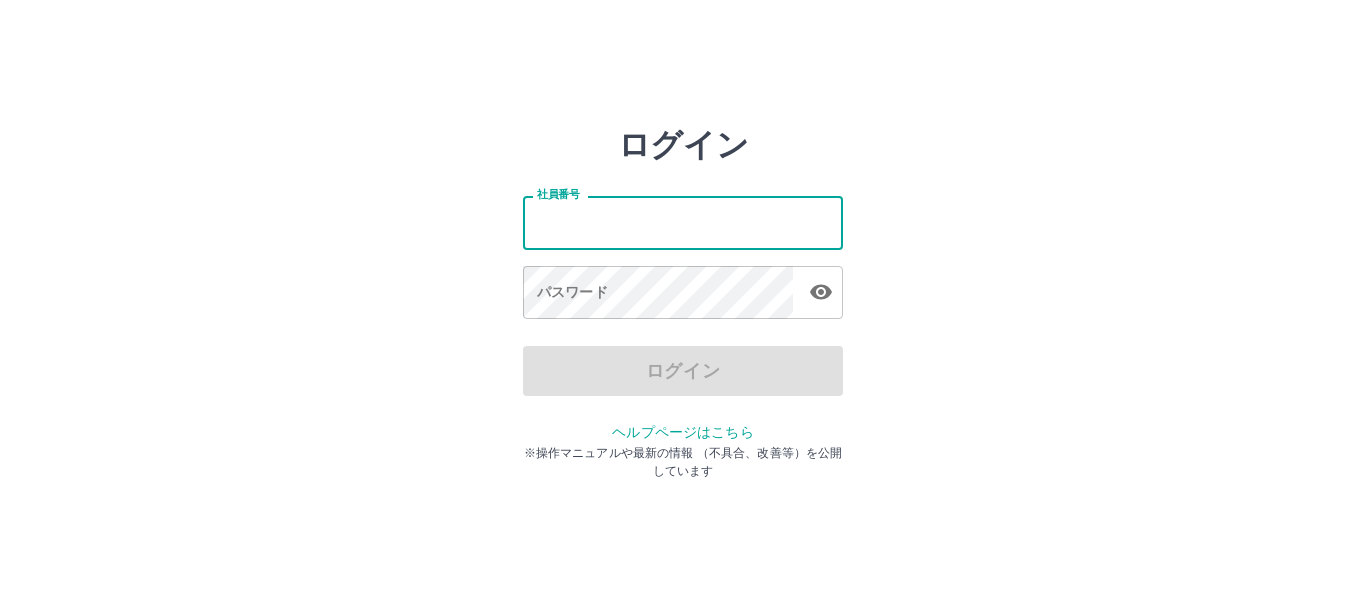 click on "社員番号" at bounding box center [683, 222] 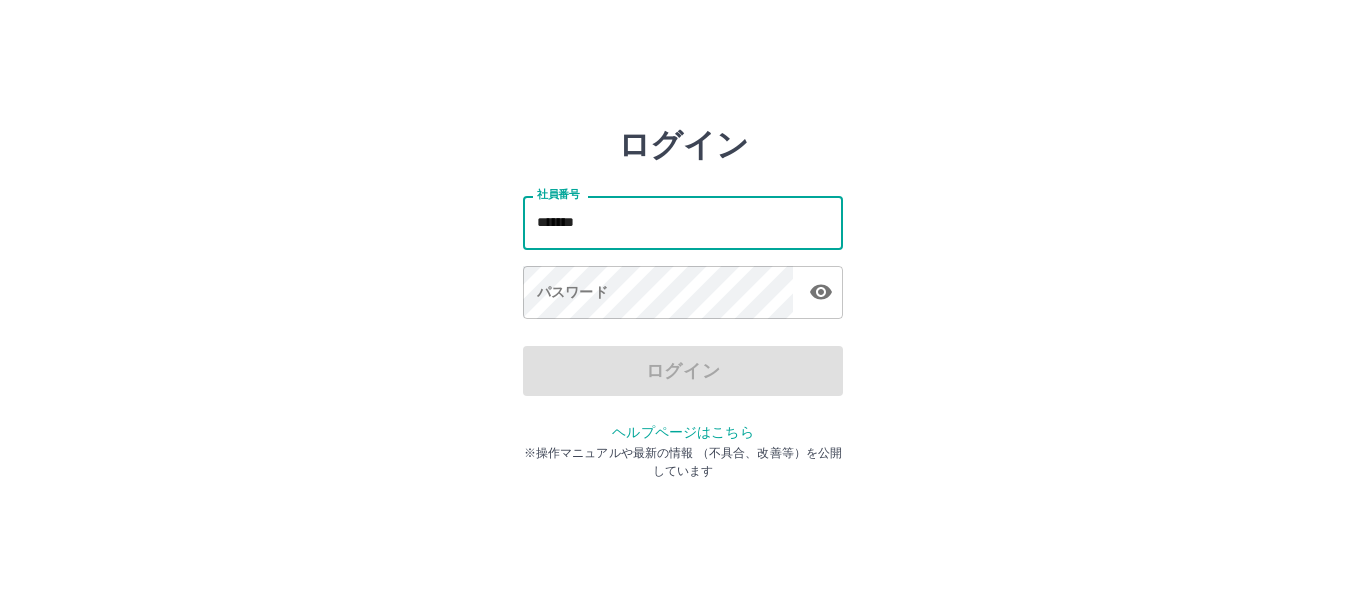 type on "*******" 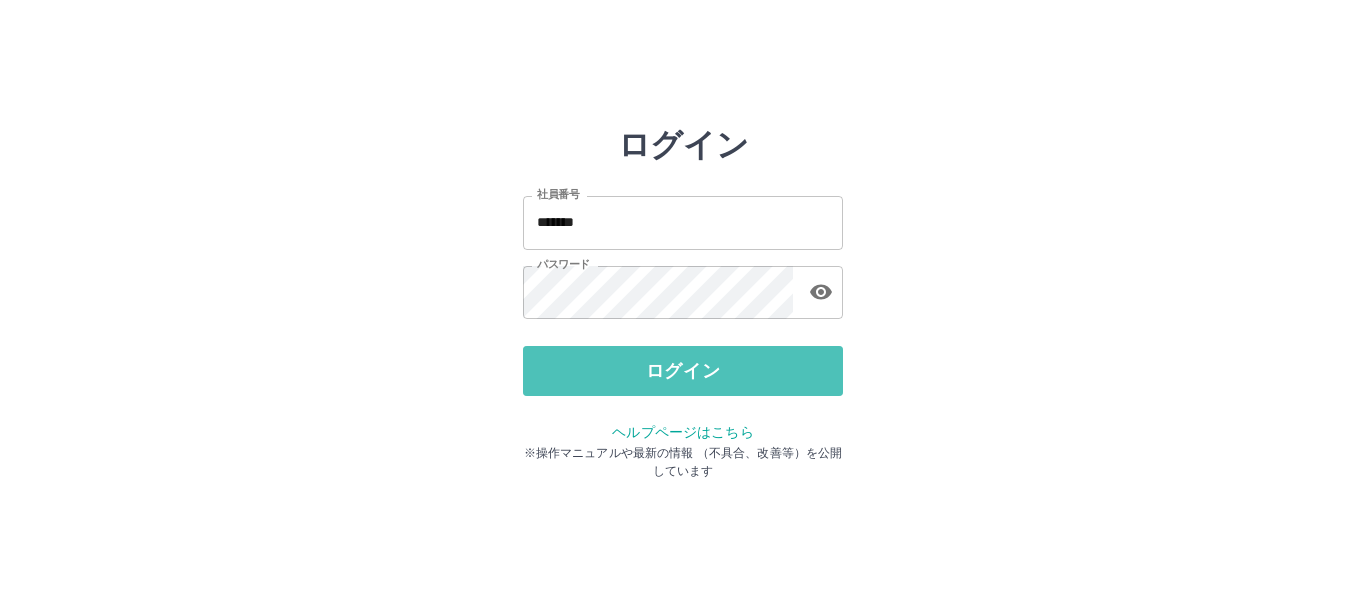 click on "ログイン" at bounding box center [683, 371] 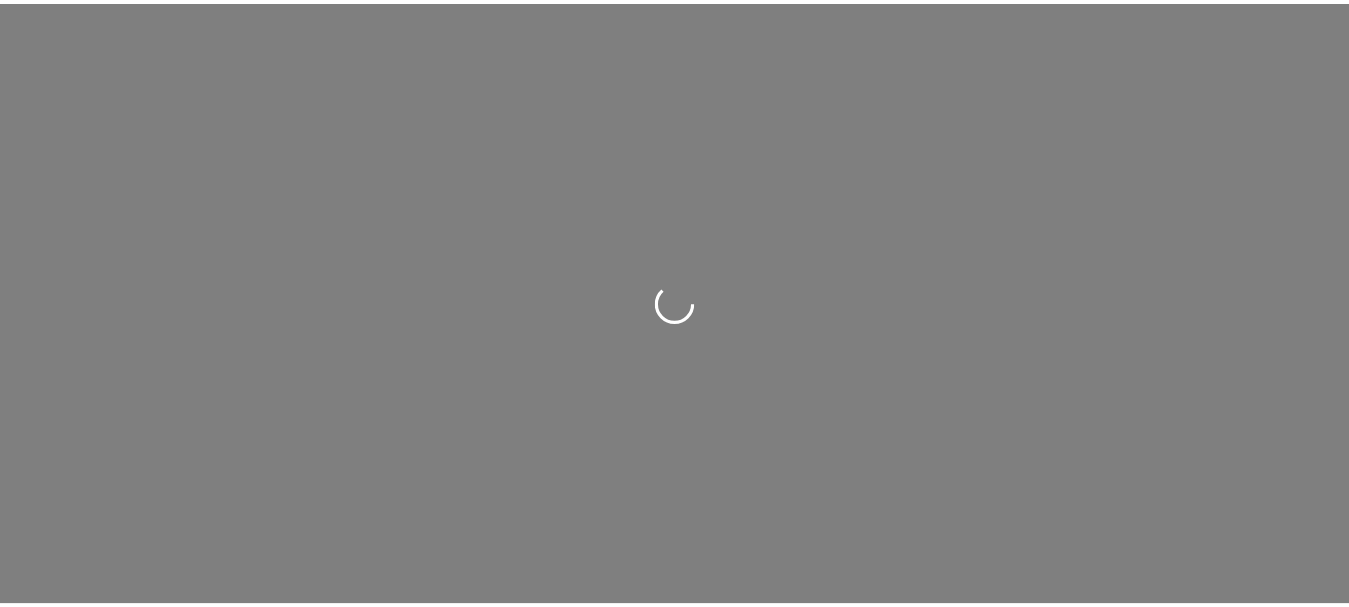 scroll, scrollTop: 0, scrollLeft: 0, axis: both 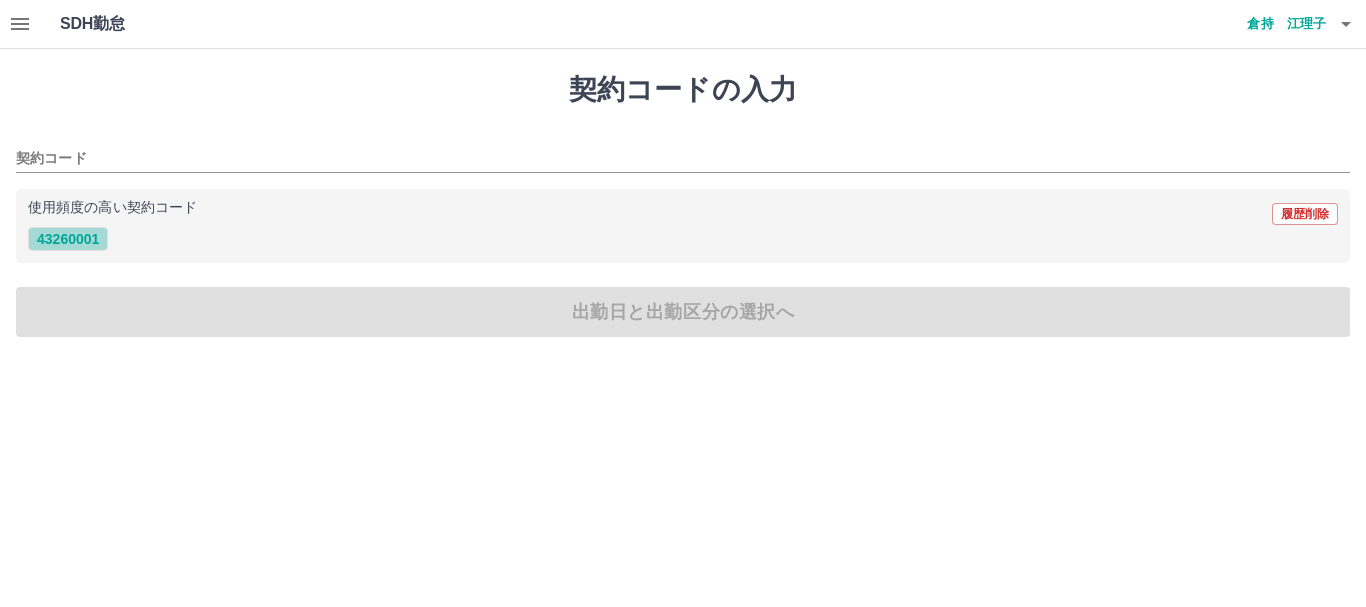 click on "43260001" at bounding box center (68, 239) 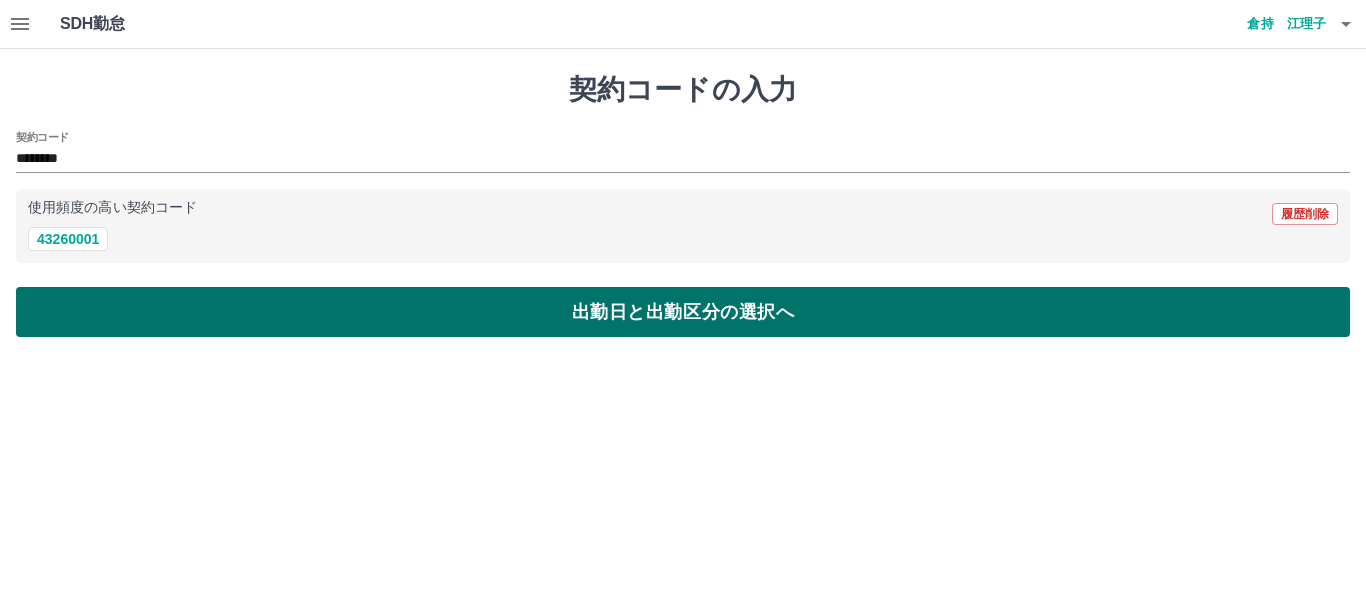 click on "出勤日と出勤区分の選択へ" at bounding box center [683, 312] 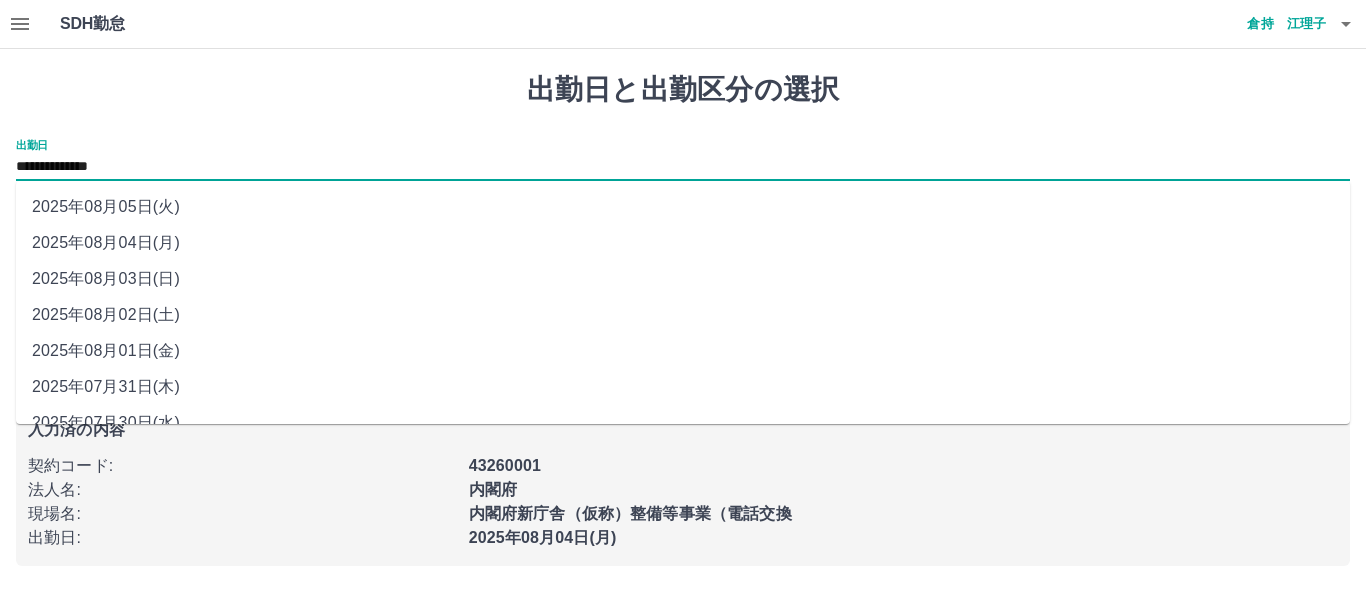 click on "**********" at bounding box center [683, 167] 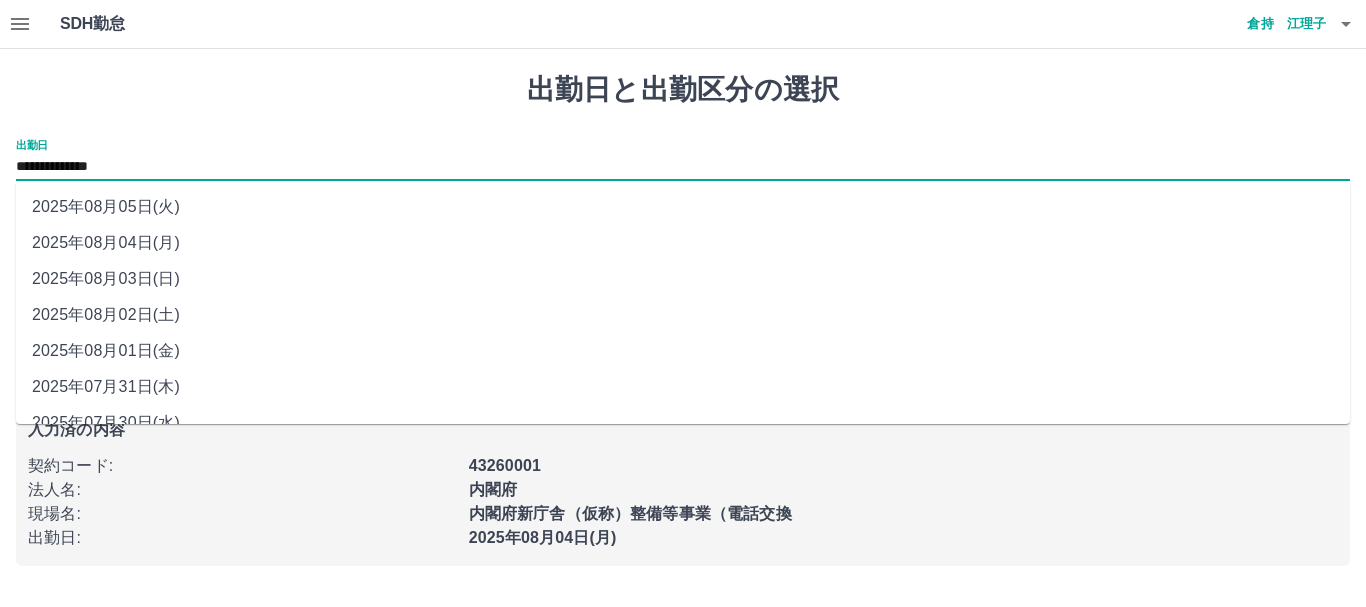 click on "2025年08月01日(金)" at bounding box center [683, 351] 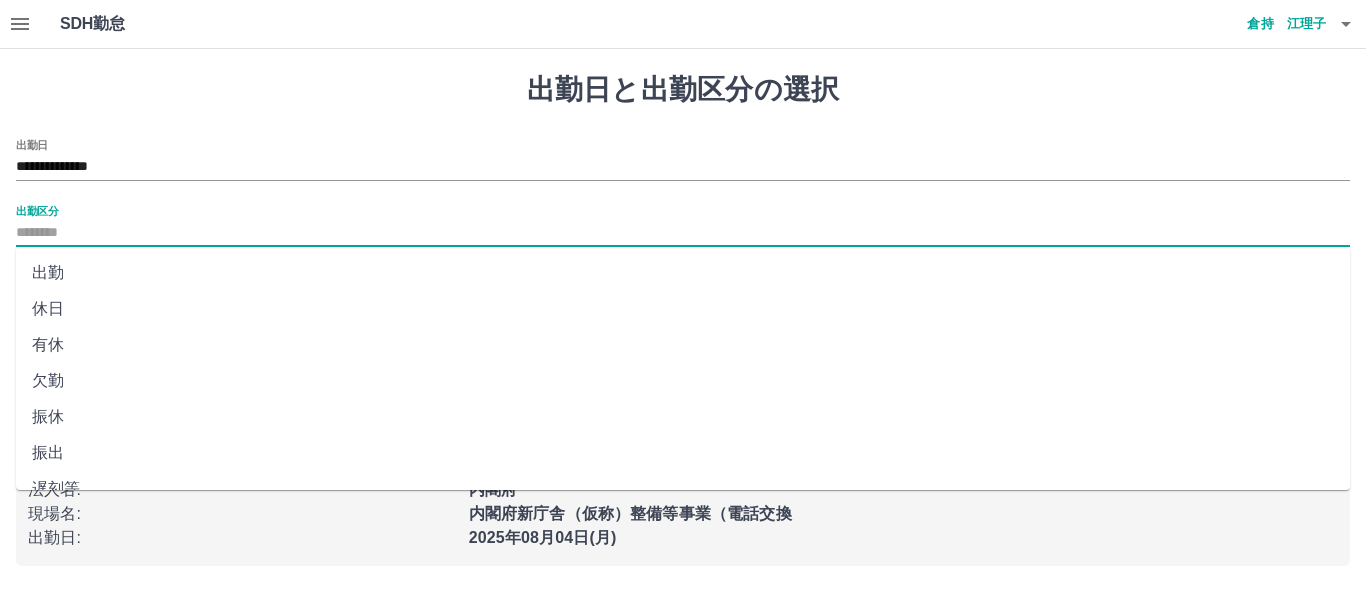 click on "出勤区分" at bounding box center [683, 233] 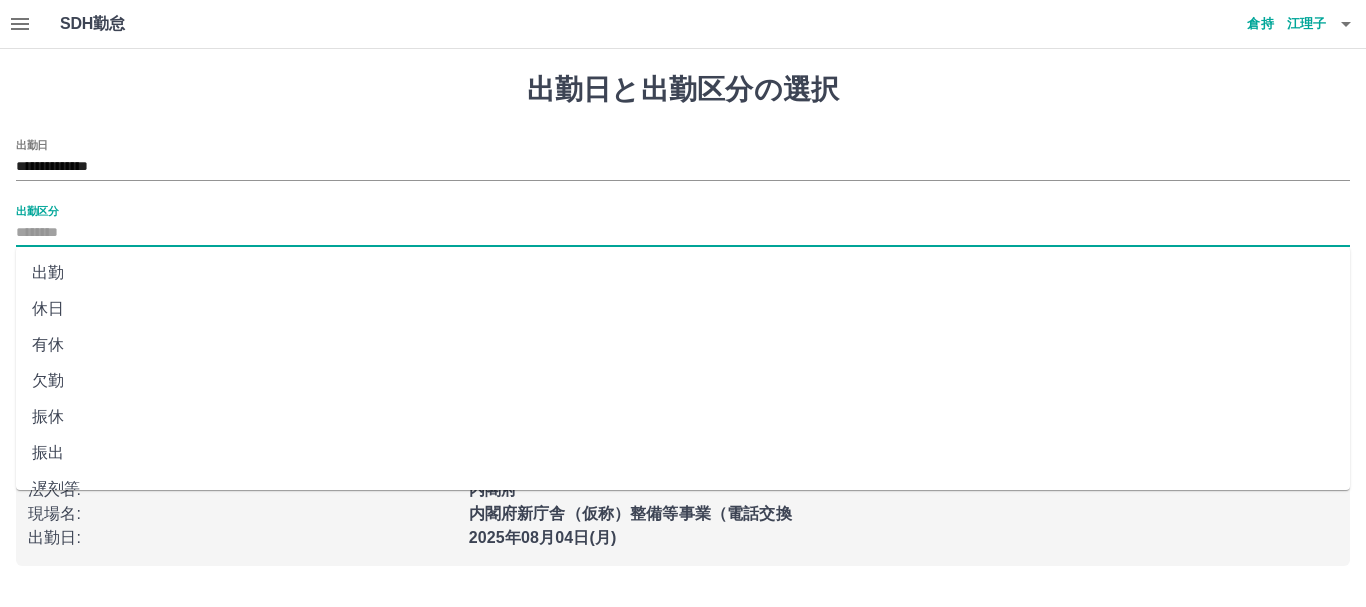 click on "出勤" at bounding box center (683, 273) 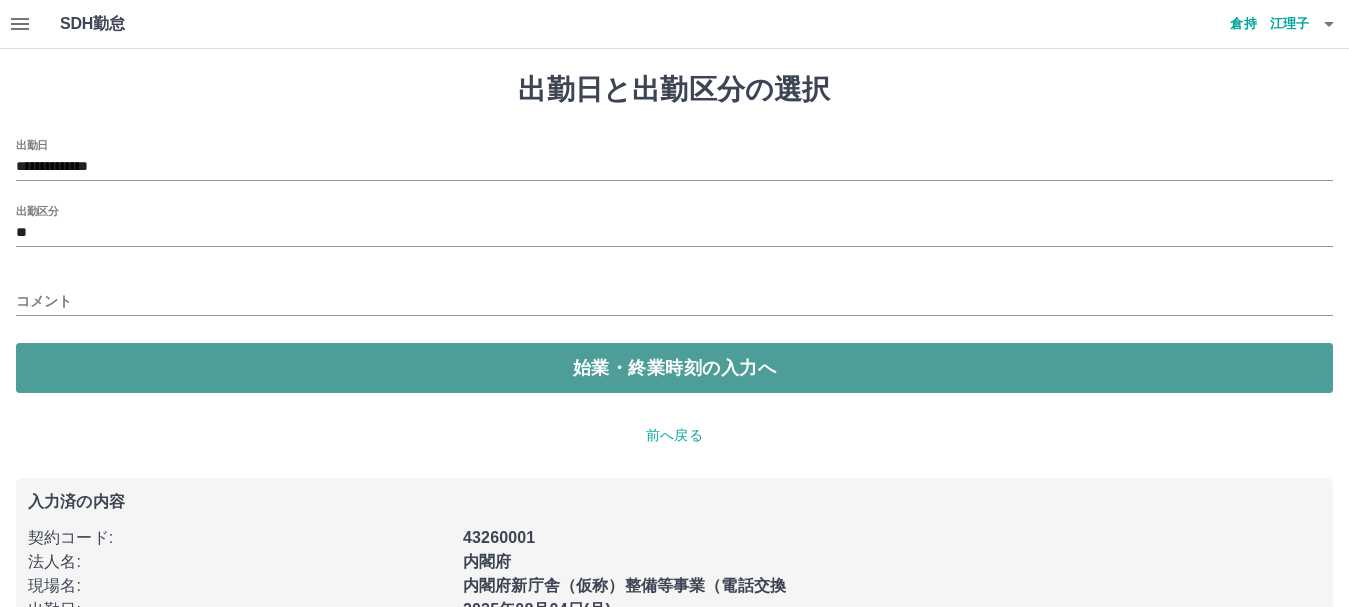 click on "始業・終業時刻の入力へ" at bounding box center (674, 368) 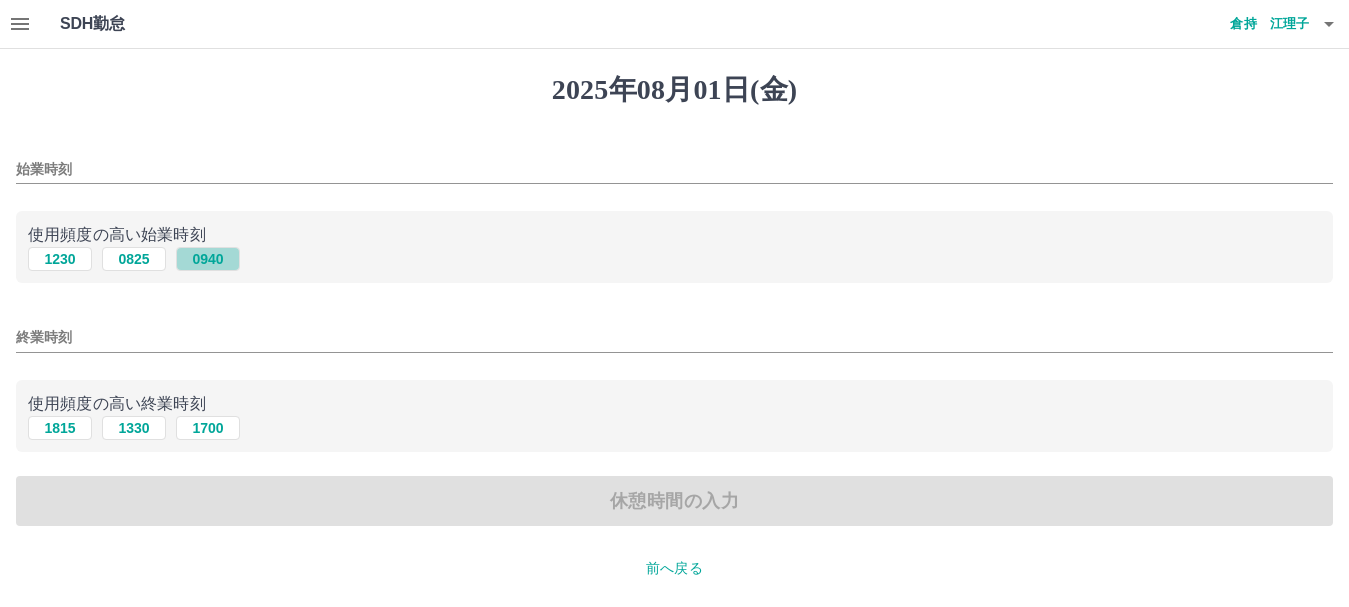 click on "0940" at bounding box center (208, 259) 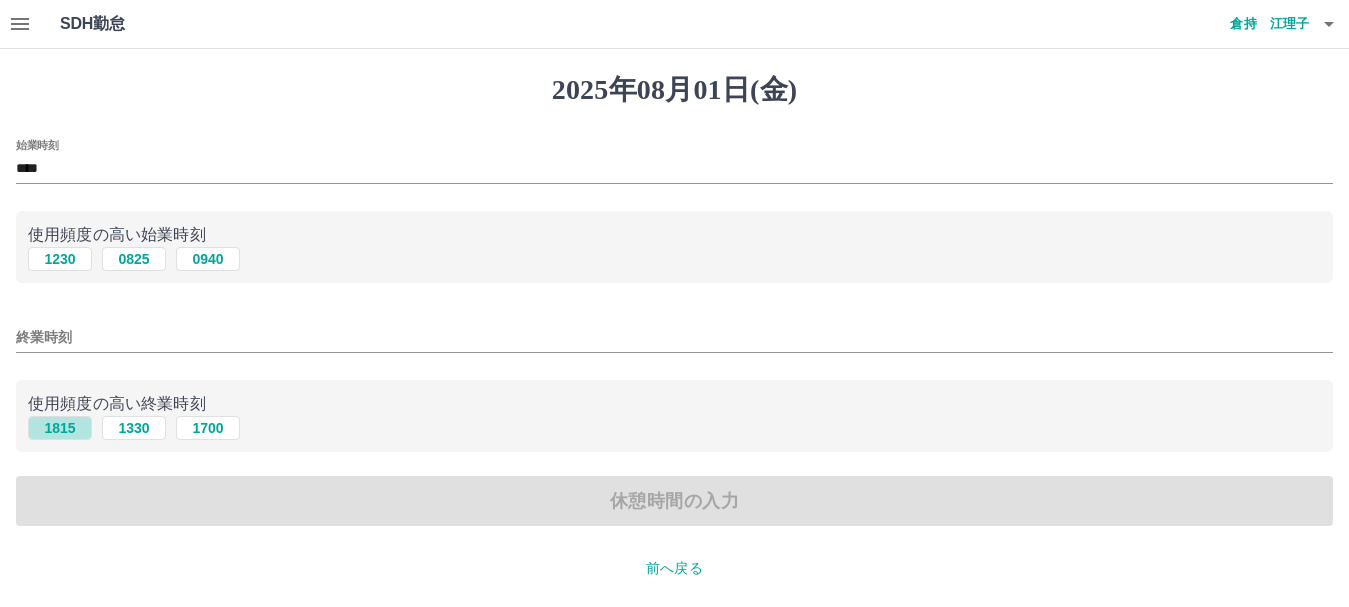 drag, startPoint x: 65, startPoint y: 432, endPoint x: 98, endPoint y: 439, distance: 33.734257 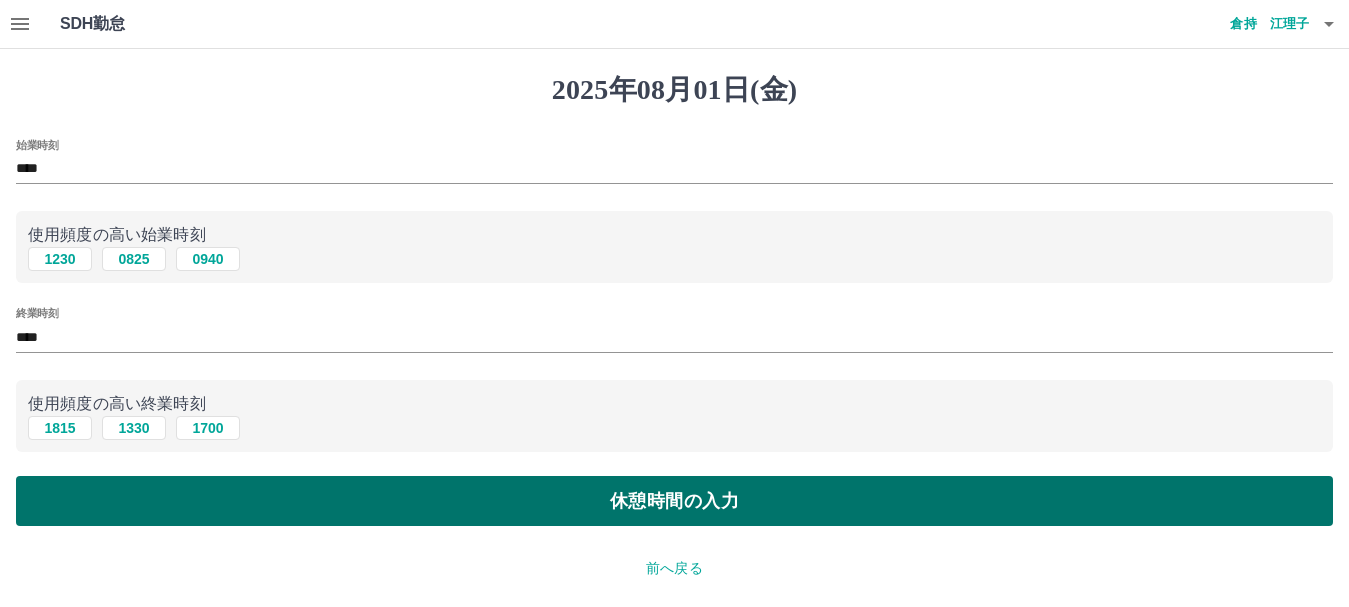 click on "休憩時間の入力" at bounding box center [674, 501] 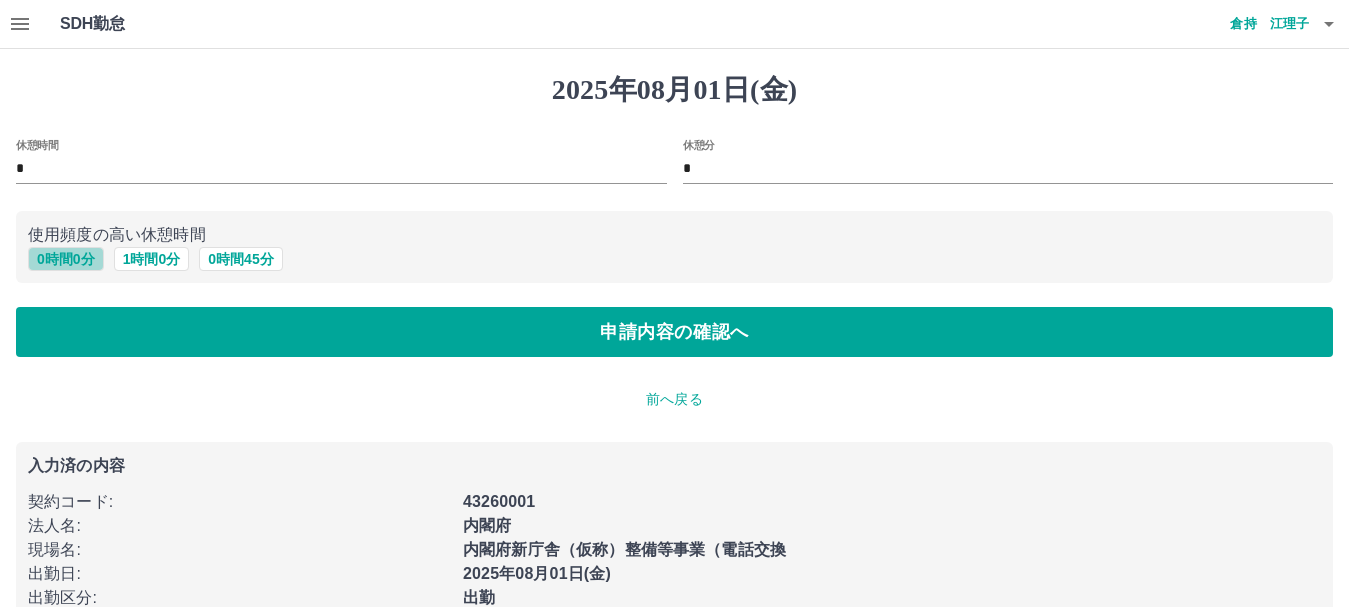 click on "0 時間 0 分" at bounding box center [66, 259] 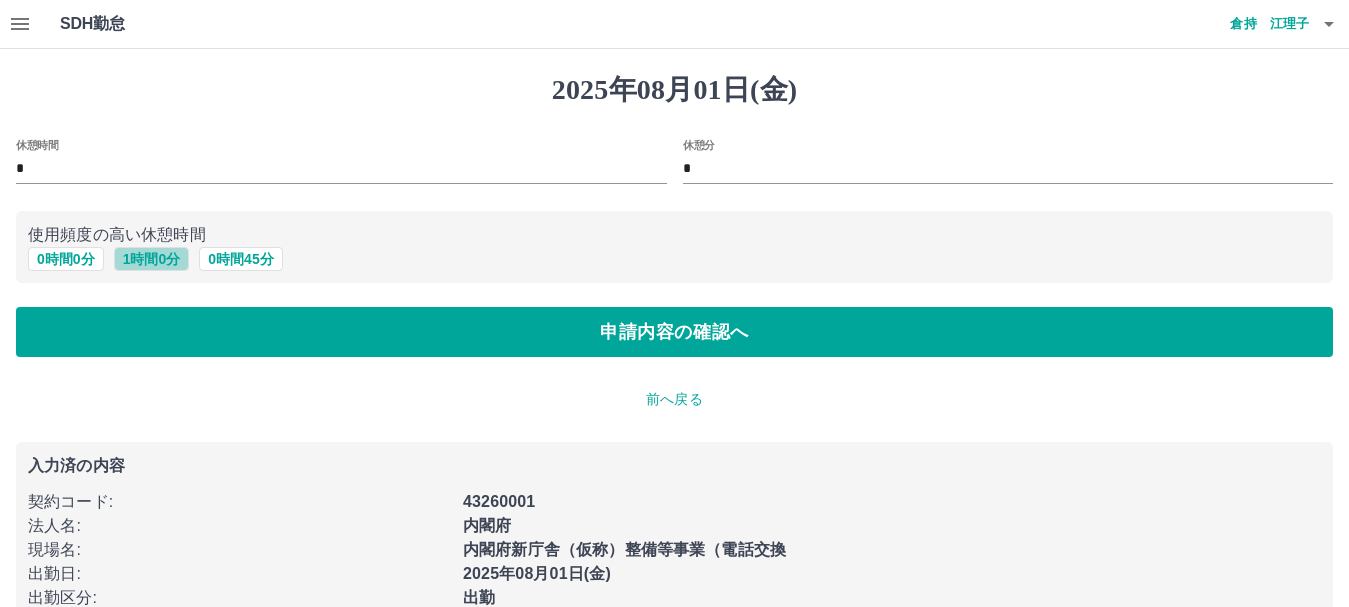 click on "1 時間 0 分" at bounding box center [152, 259] 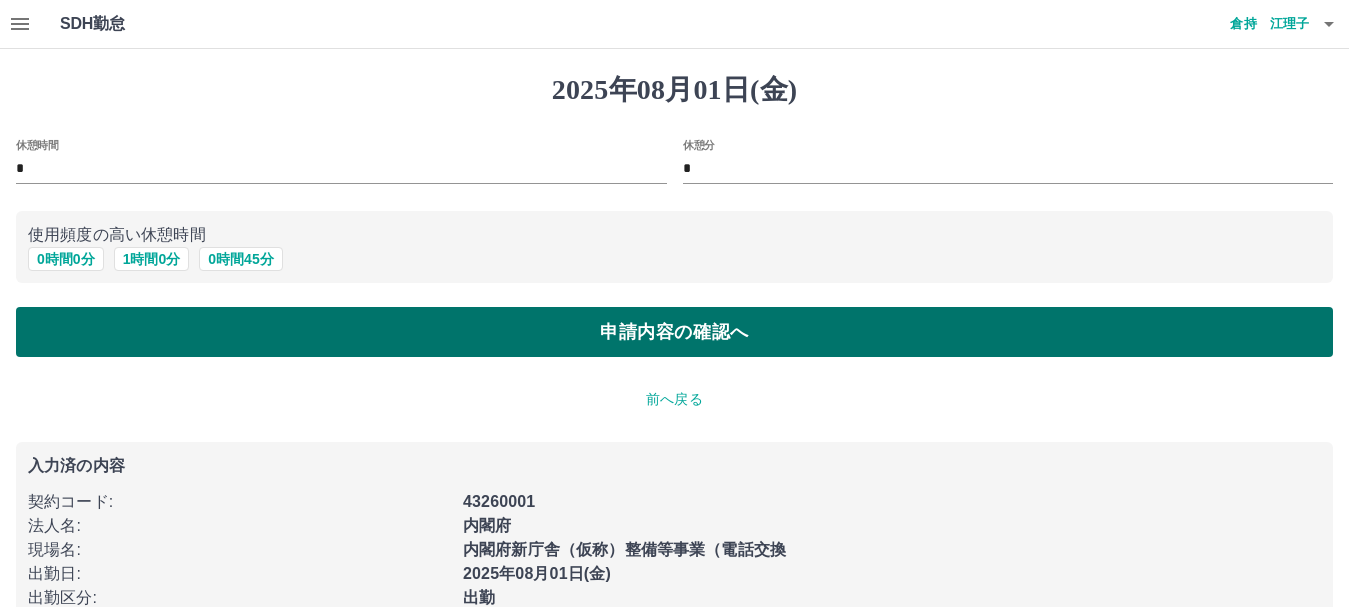 click on "申請内容の確認へ" at bounding box center (674, 332) 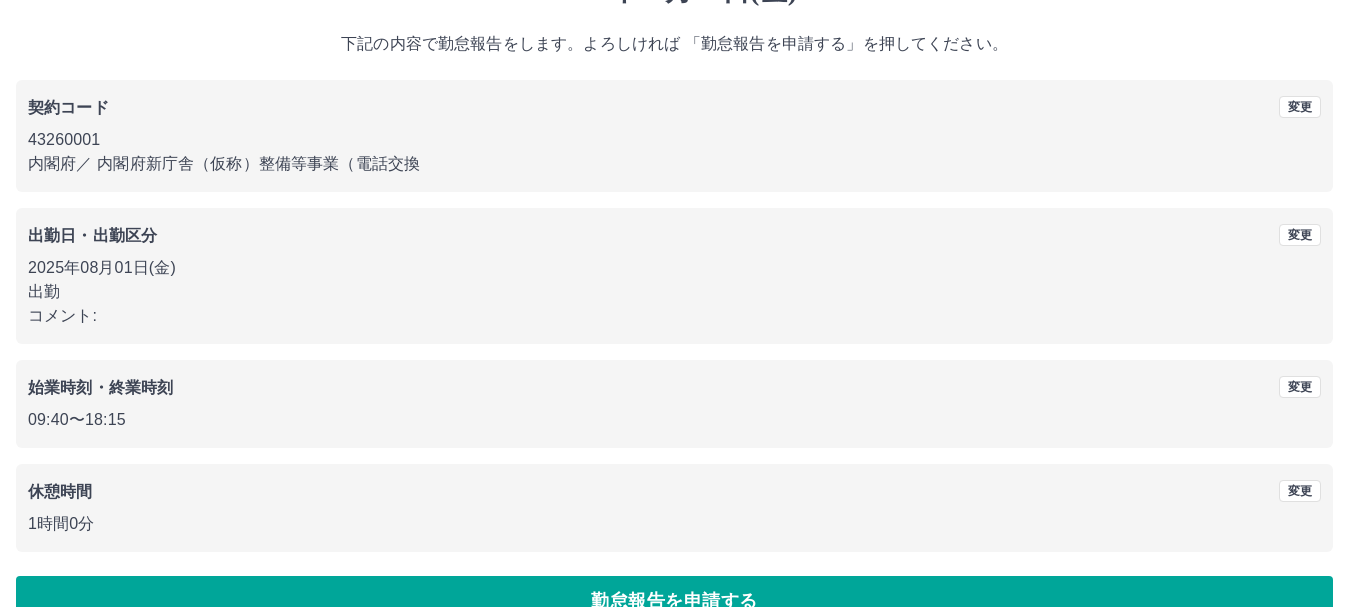 scroll, scrollTop: 142, scrollLeft: 0, axis: vertical 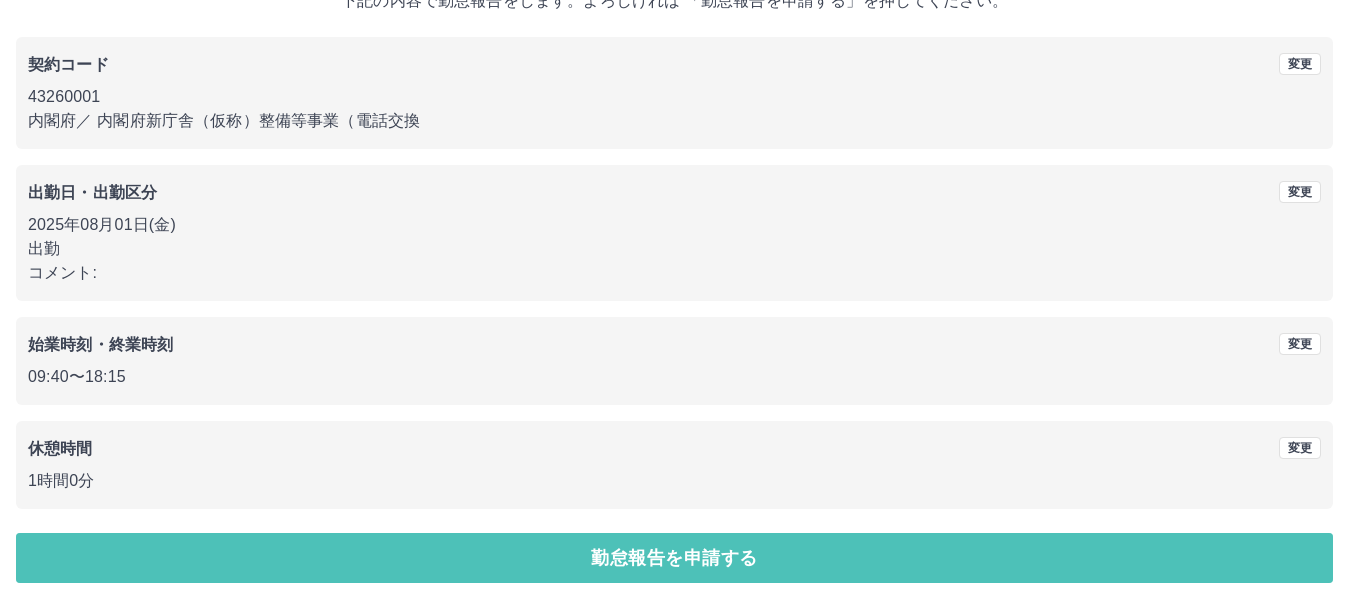 click on "勤怠報告を申請する" at bounding box center [674, 558] 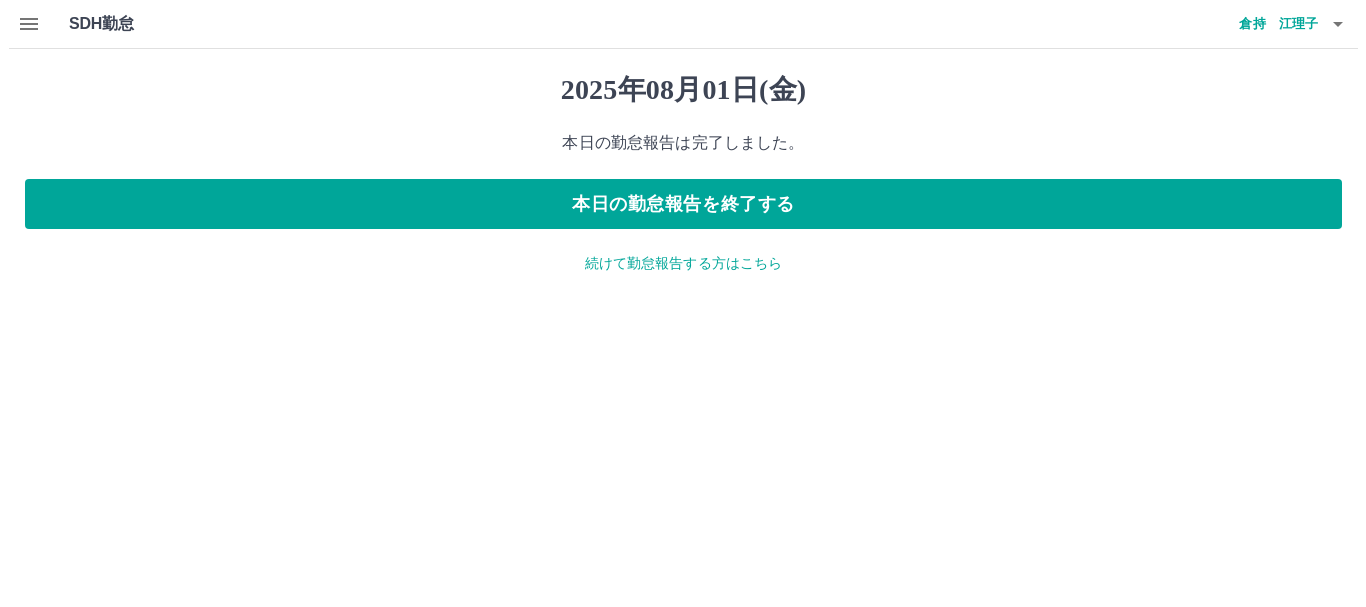 scroll, scrollTop: 0, scrollLeft: 0, axis: both 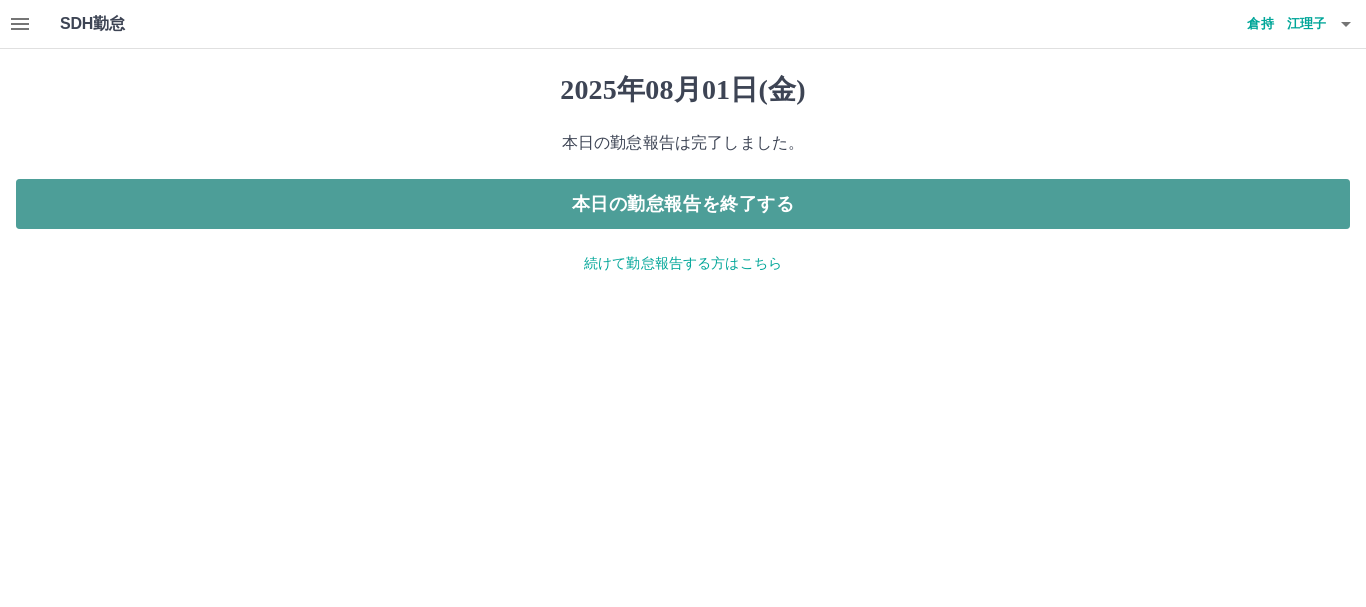 click on "本日の勤怠報告を終了する" at bounding box center (683, 204) 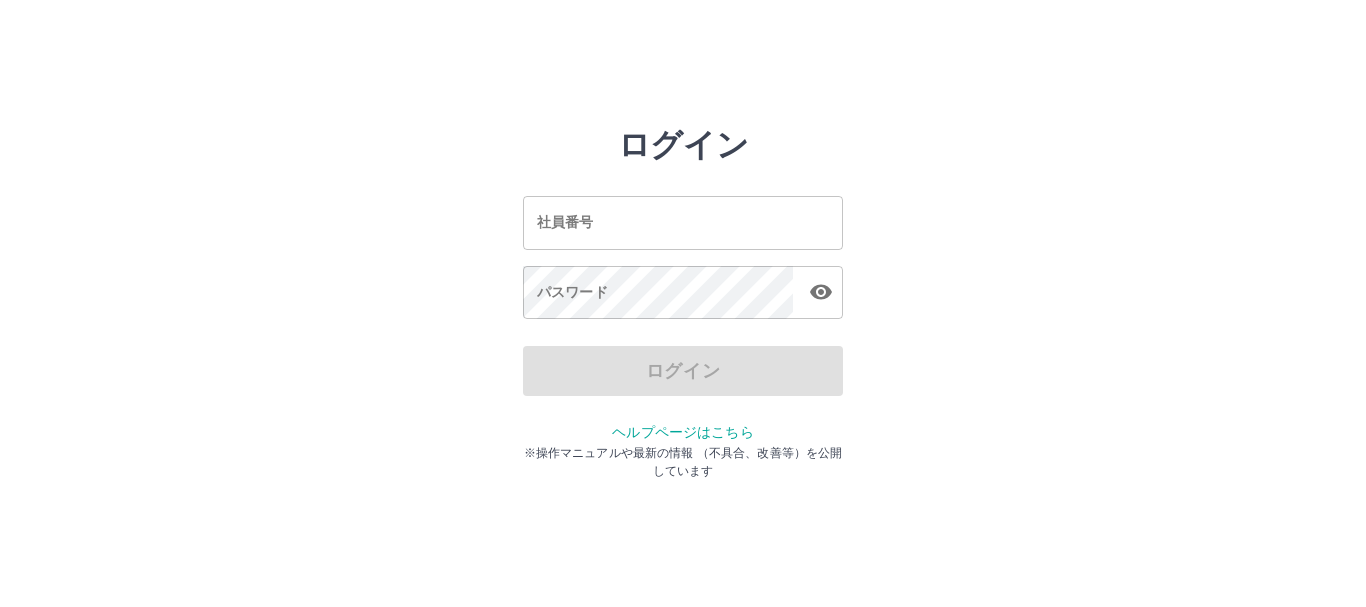 scroll, scrollTop: 0, scrollLeft: 0, axis: both 